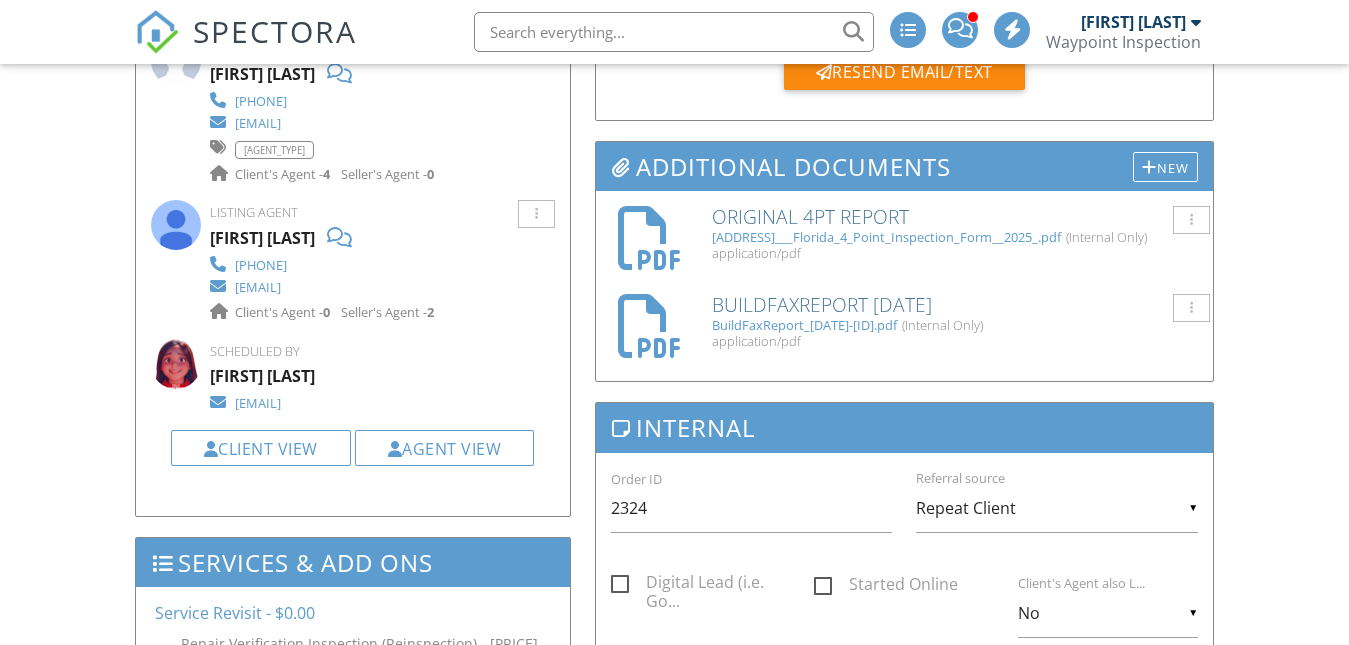 scroll, scrollTop: 864, scrollLeft: 0, axis: vertical 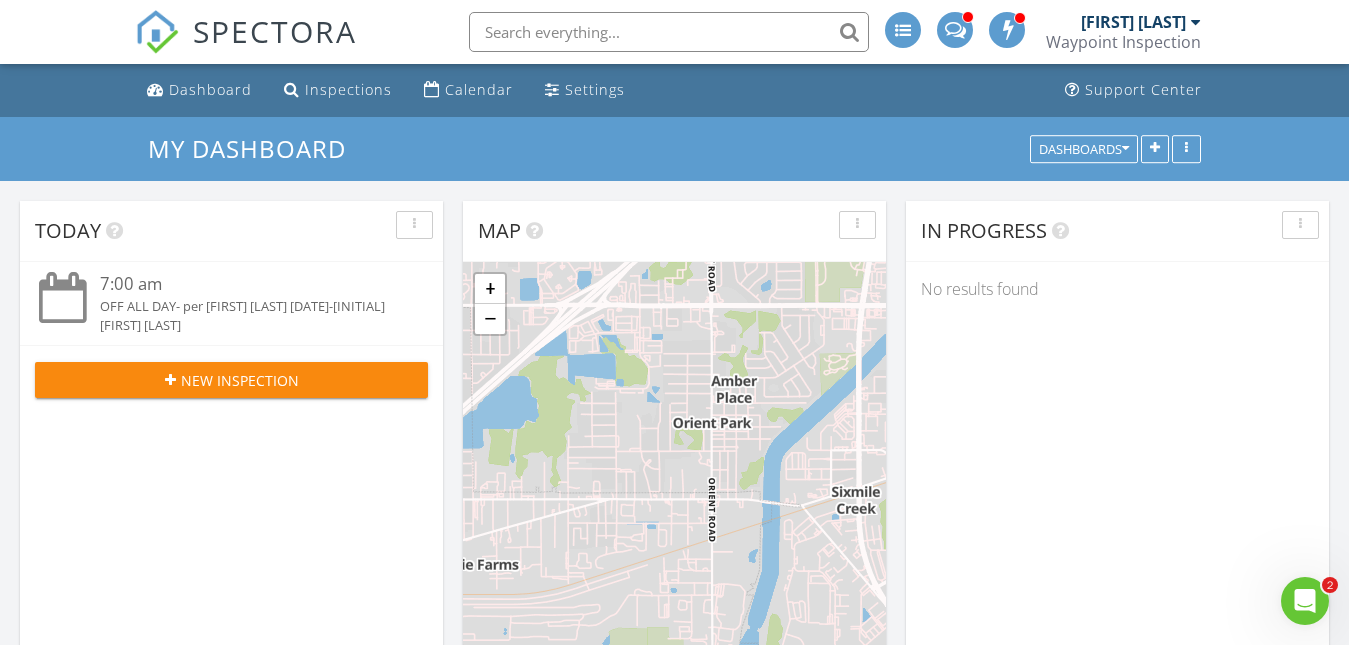click at bounding box center [669, 32] 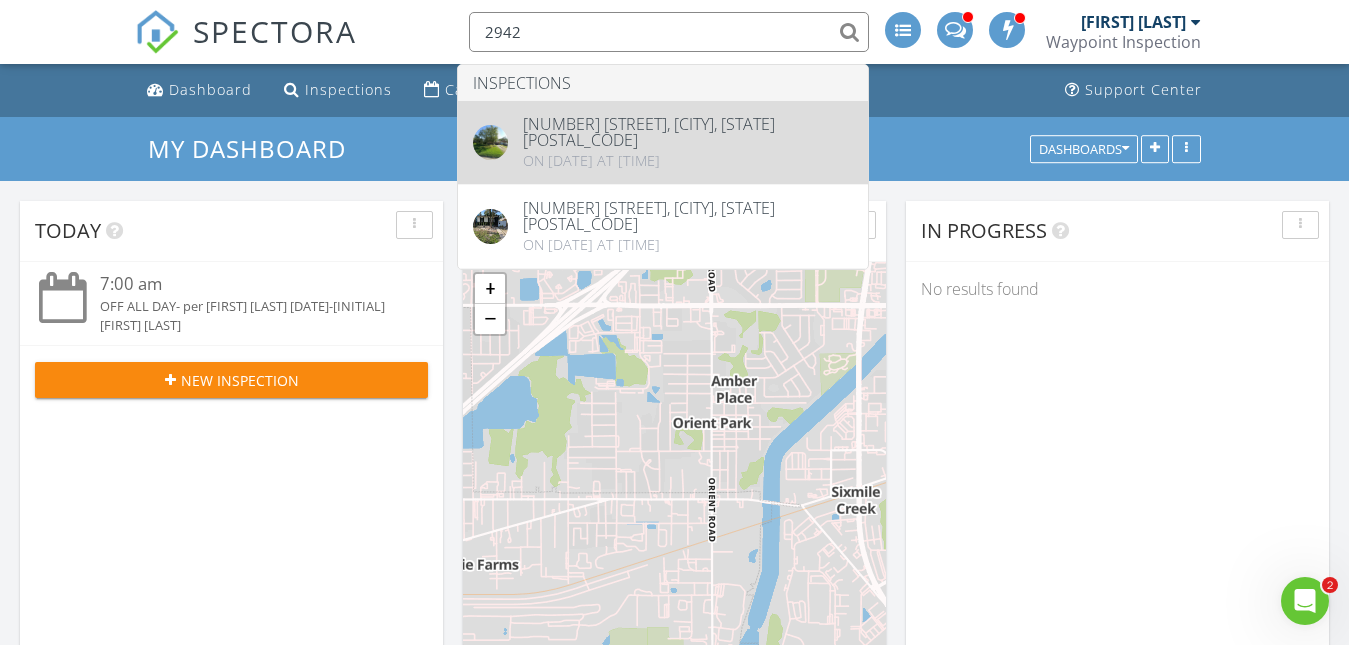 type on "2942" 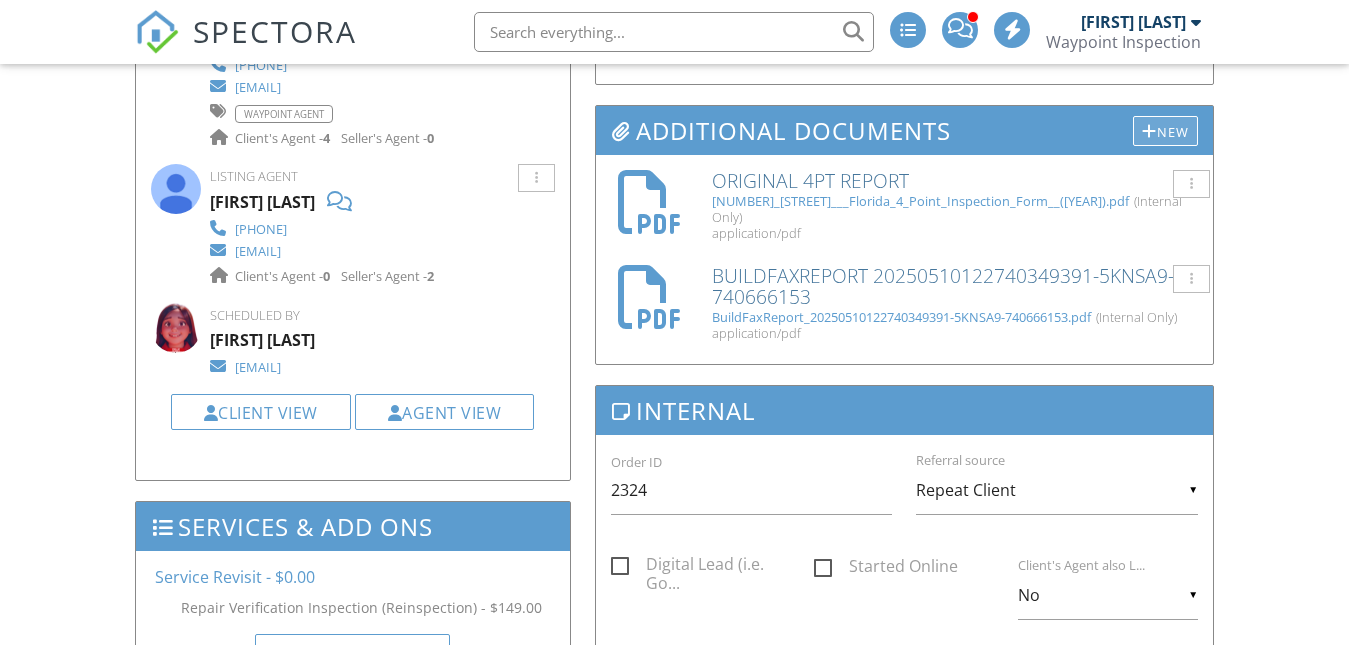 scroll, scrollTop: 900, scrollLeft: 0, axis: vertical 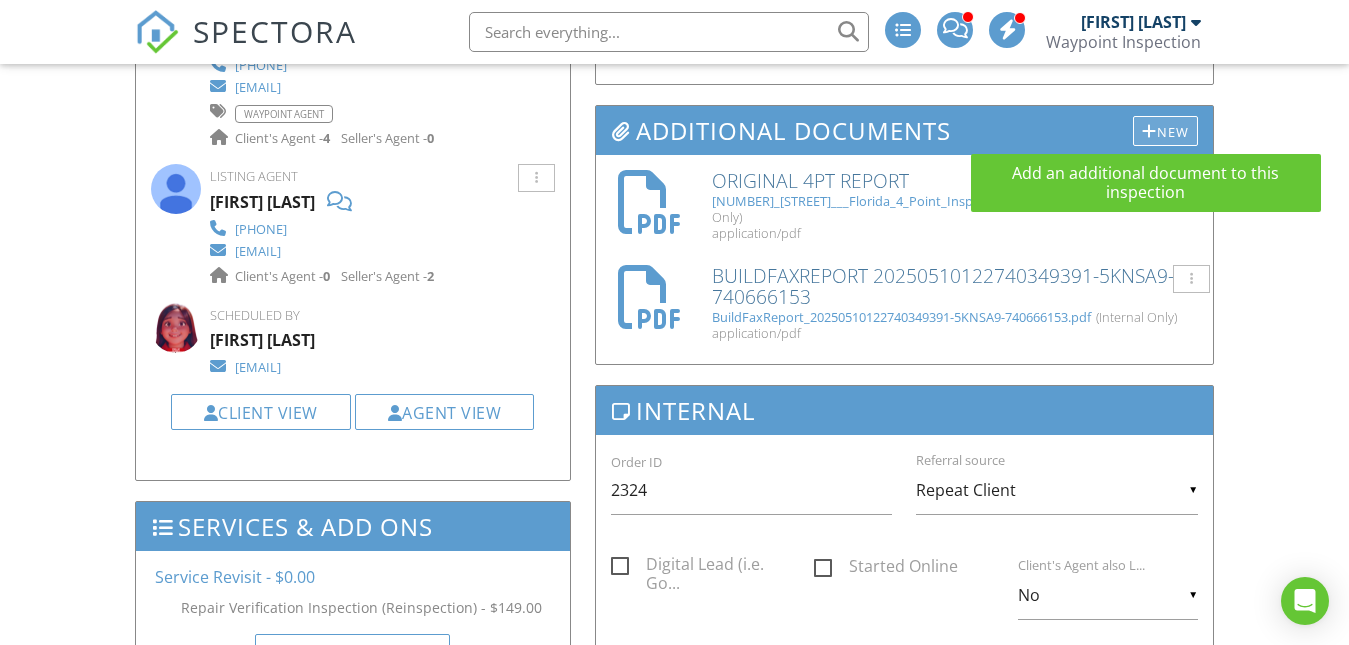 click at bounding box center [1149, 131] 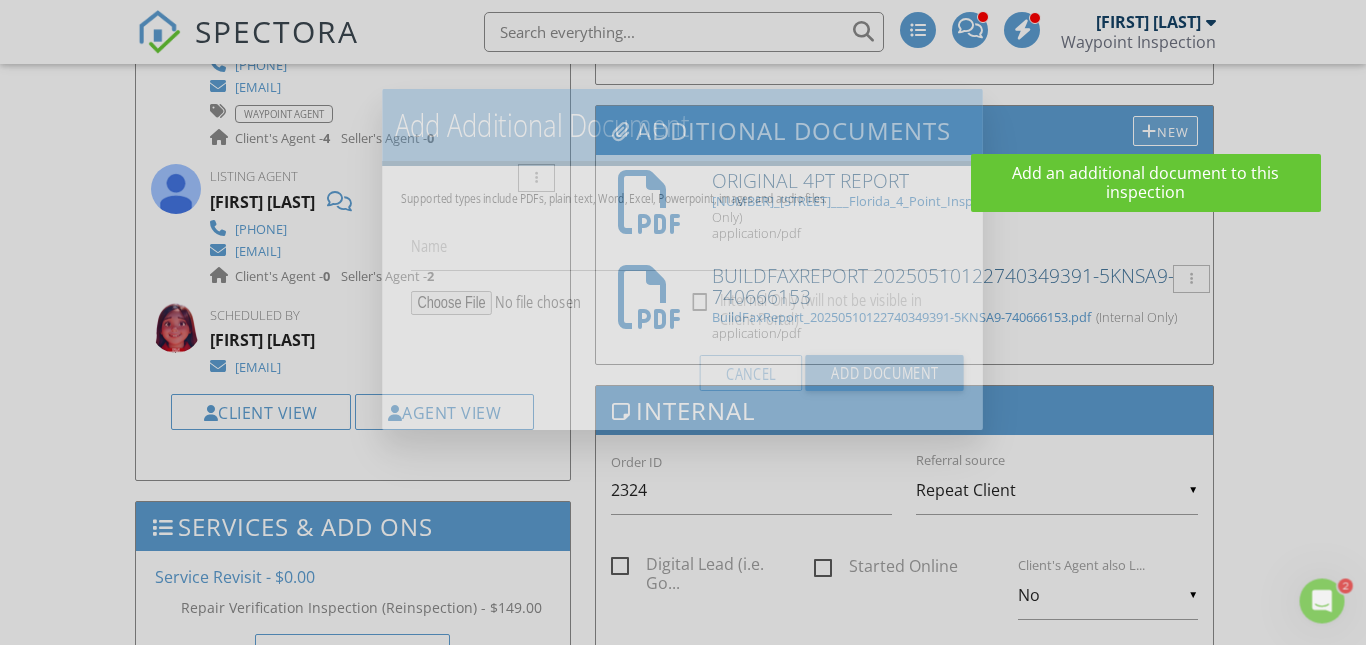 scroll, scrollTop: 0, scrollLeft: 0, axis: both 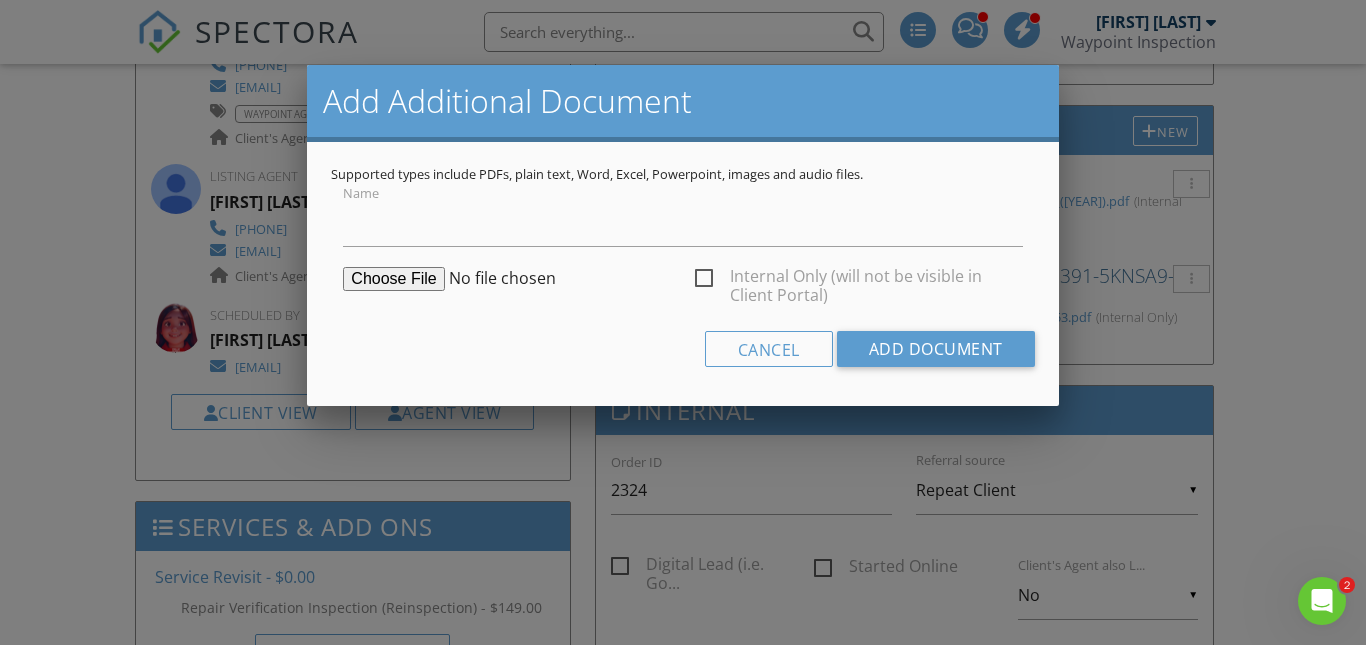click at bounding box center (496, 279) 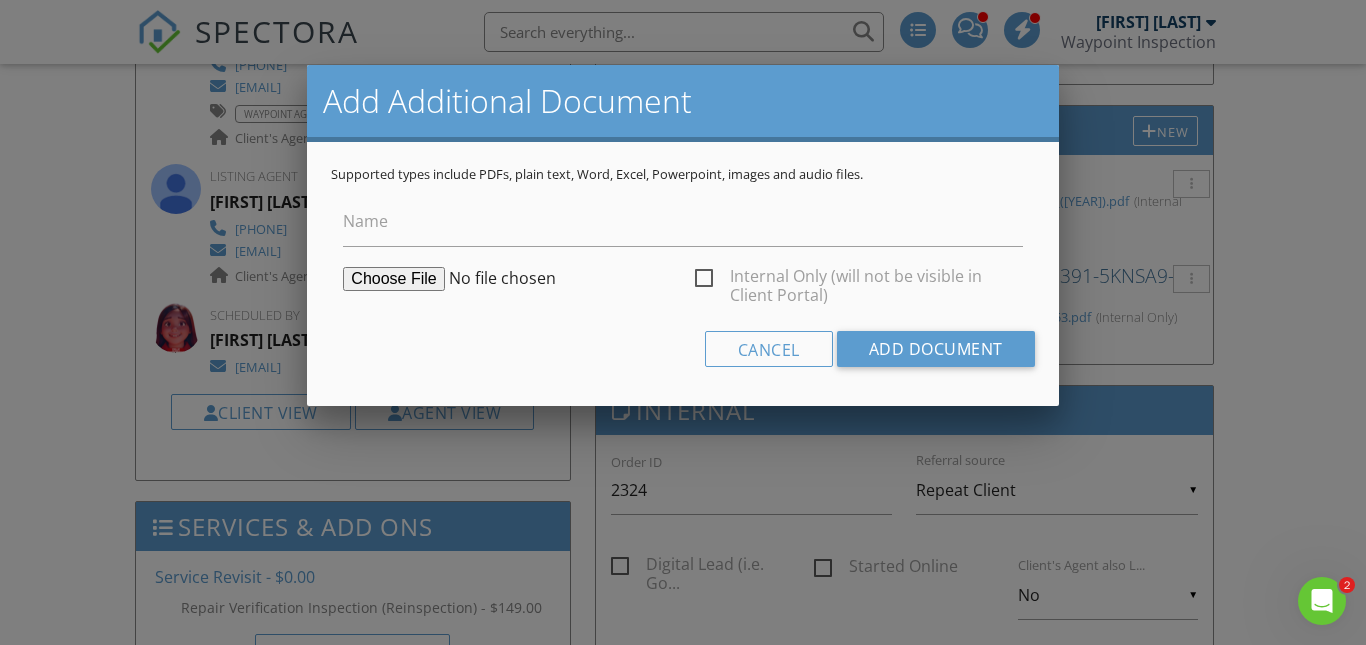 type on "C:\fakepath\Waypoint  memorandum 7-9.pdf" 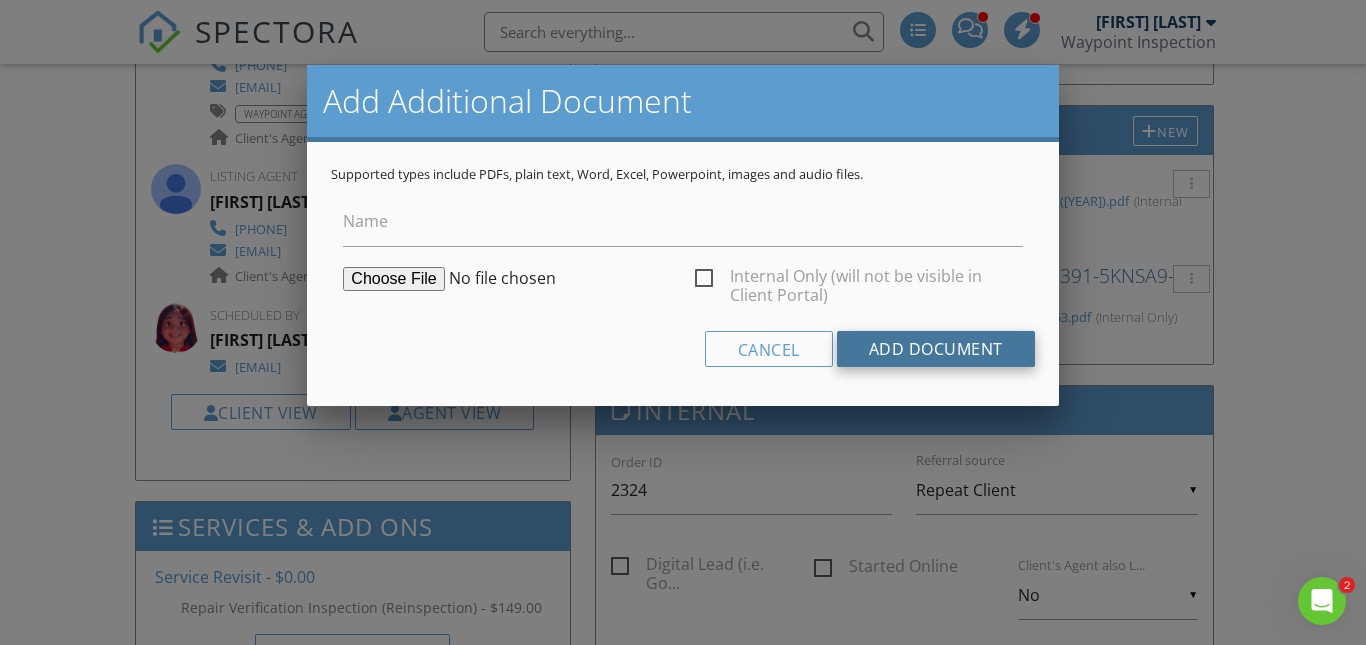 click on "Add Document" at bounding box center (936, 349) 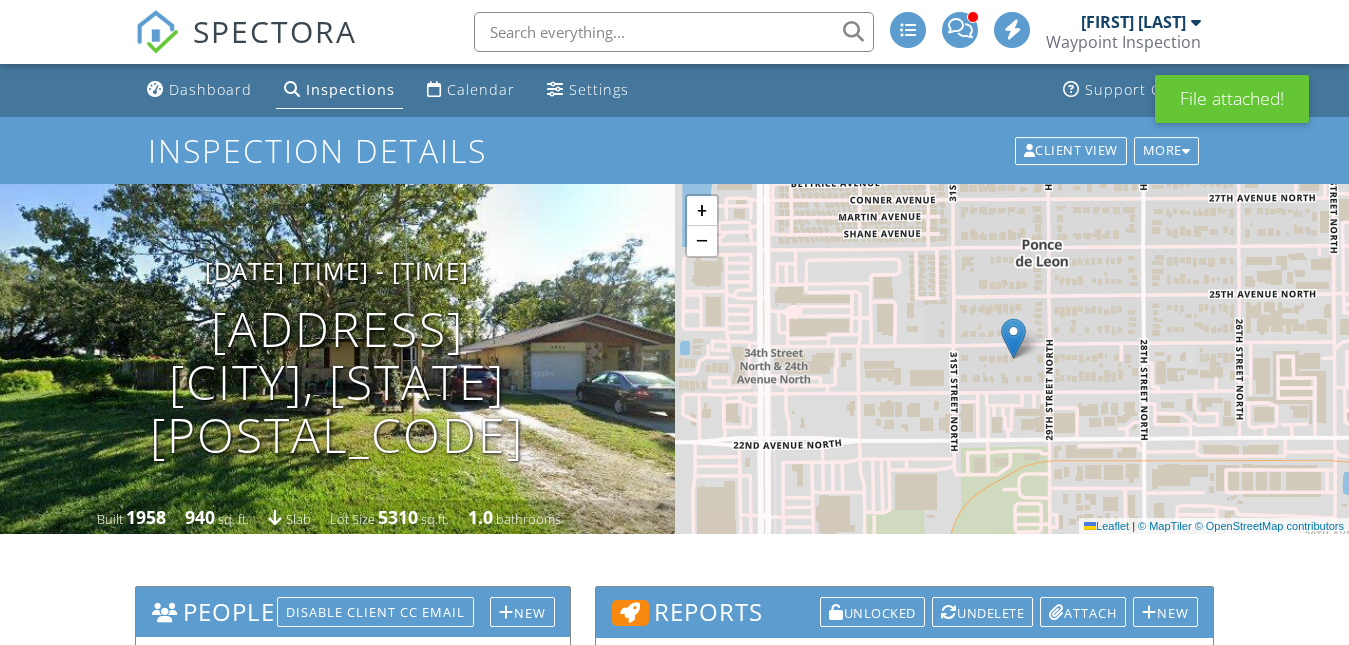 scroll, scrollTop: 0, scrollLeft: 0, axis: both 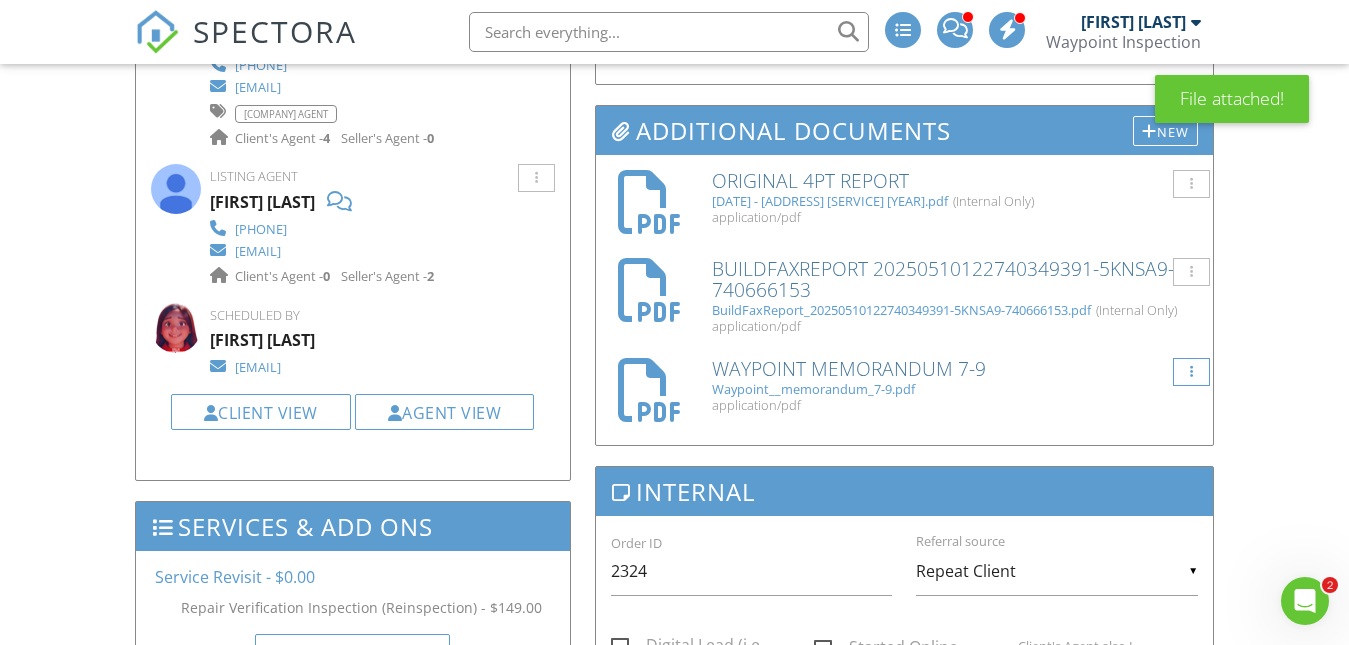 click at bounding box center [1191, 184] 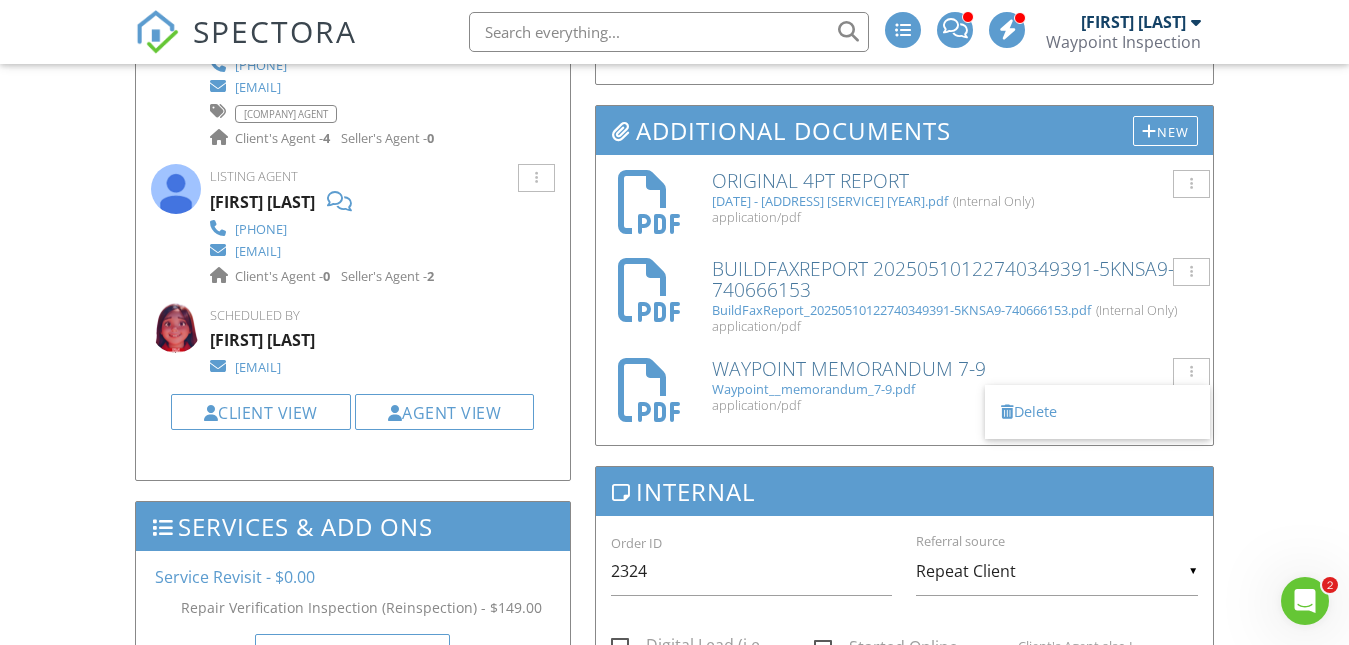 click on "Dashboard
Inspections
Calendar
Settings
Support Center
Inspection Details
Client View
More
Property Details
Reschedule
Reorder / Copy
Share
Cancel
Delete
Print Order
Convert to V9
06/19/2025 11:30 am
- 12:30 pm
2942 24th Ave N
St. Petersburg, FL 33713
Built
1958
940
sq. ft.
slab
Lot Size
5310
sq.ft.
1.0
bathrooms
+ −  Leaflet   |   © MapTiler   © OpenStreetMap contributors
All emails and texts are disabled for this inspection!
All emails and texts have been disabled for this inspection. This may have happened due to someone manually disabling them or this inspection being unconfirmed when it was scheduled. To re-enable emails and texts for this inspection, click the button below.
Turn on emails and texts" at bounding box center [674, 3176] 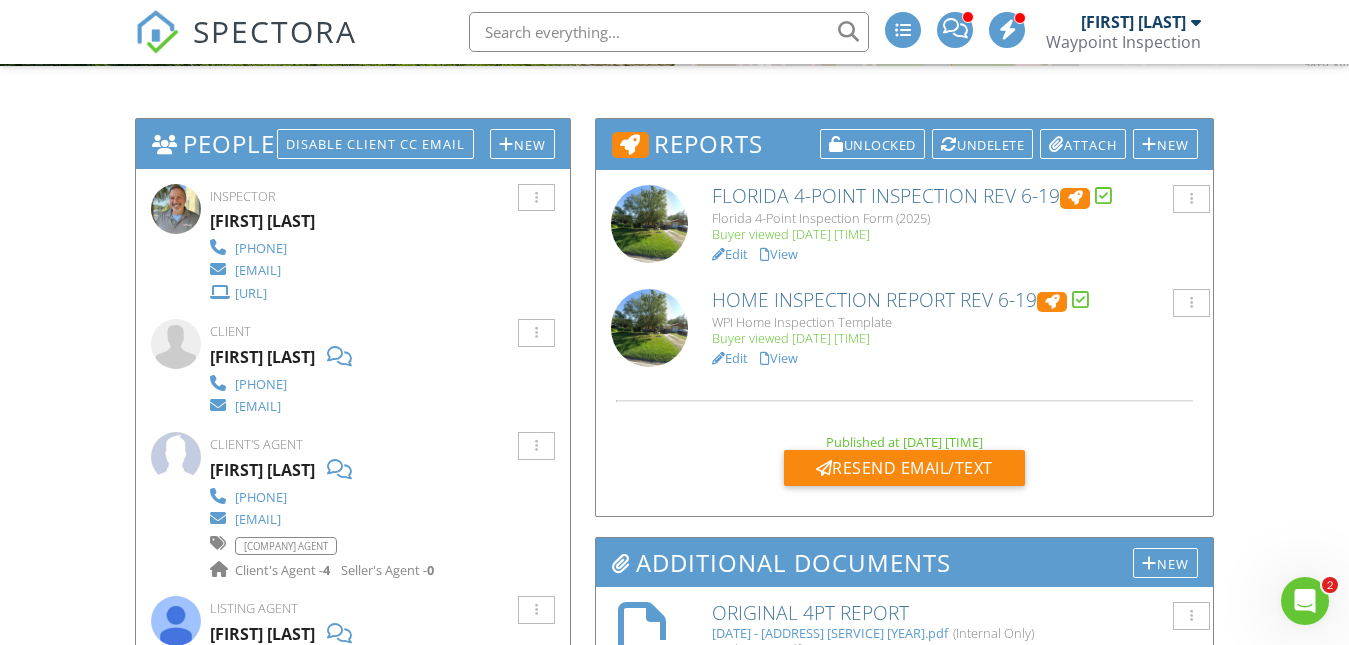 scroll, scrollTop: 467, scrollLeft: 0, axis: vertical 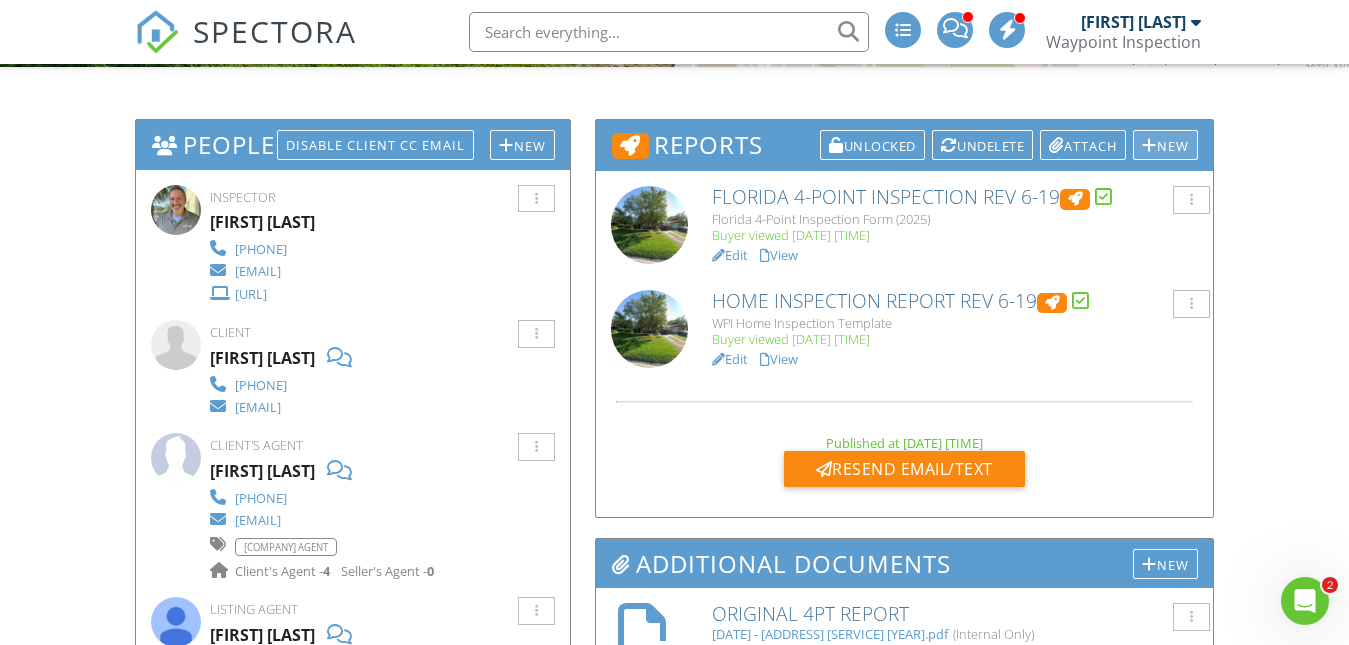 click on "New" at bounding box center (1165, 145) 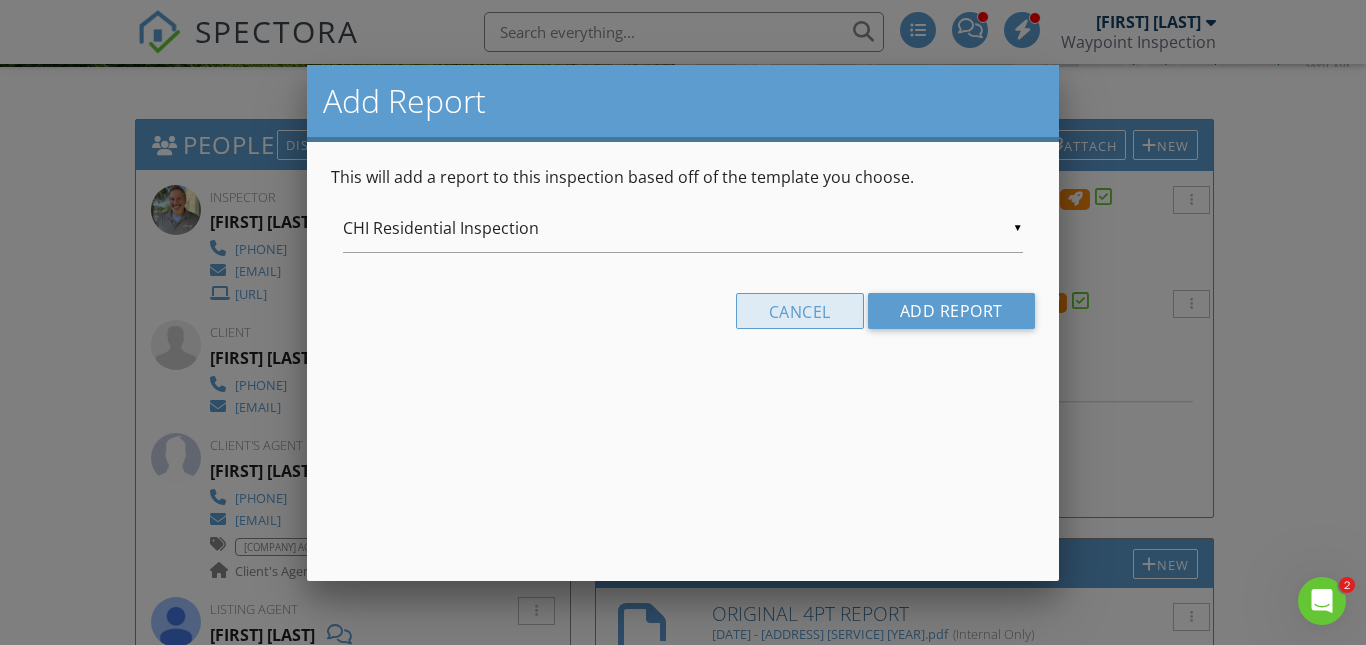 click on "Cancel" at bounding box center (800, 311) 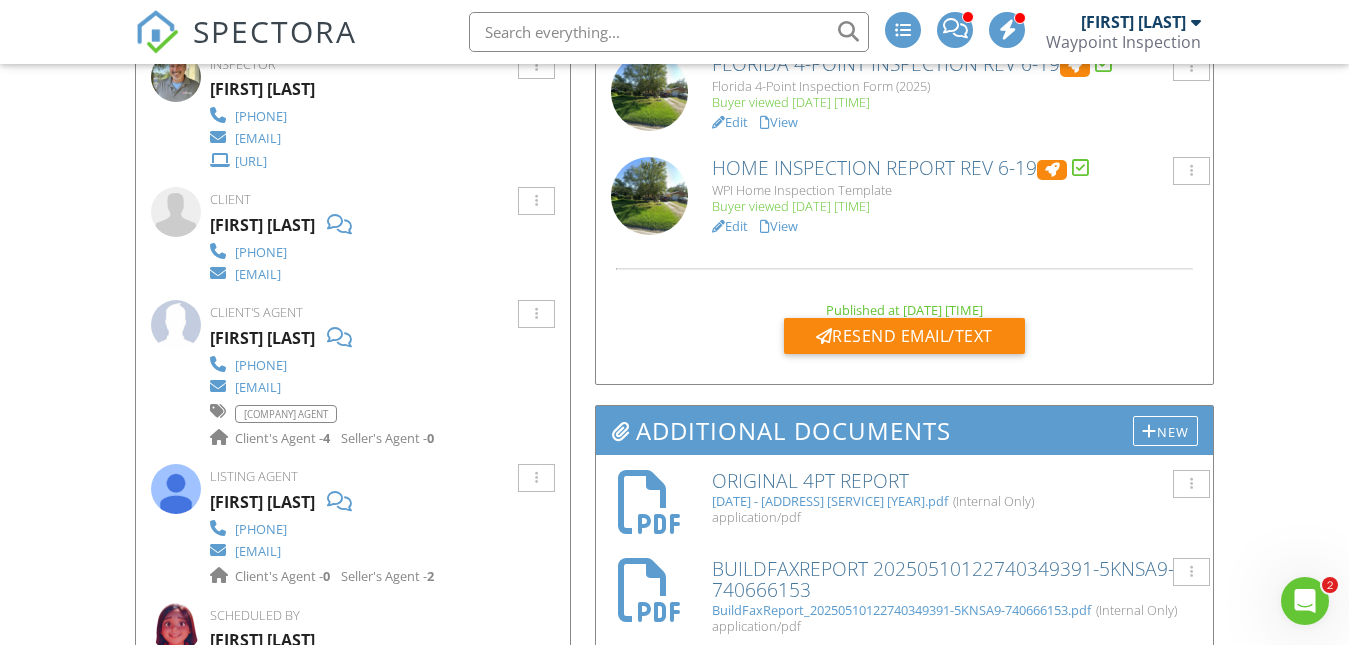 scroll, scrollTop: 633, scrollLeft: 0, axis: vertical 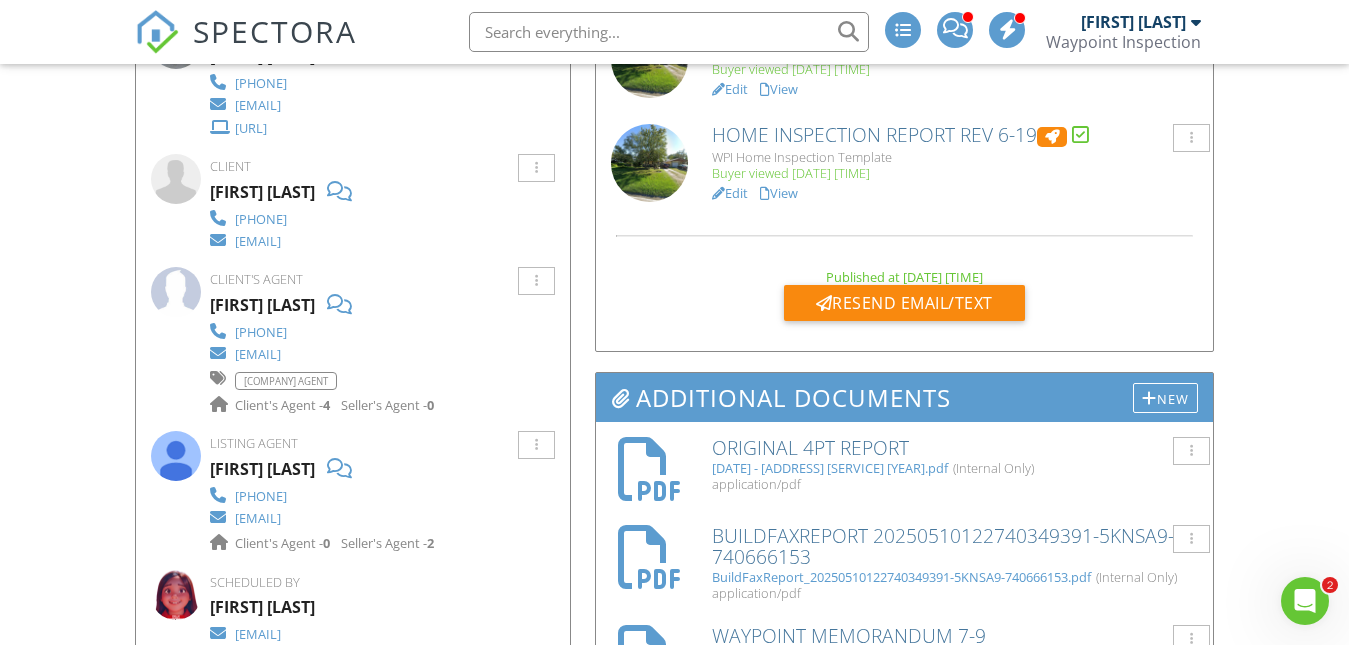 click on "keistermaniac@gmail.com" at bounding box center [258, 241] 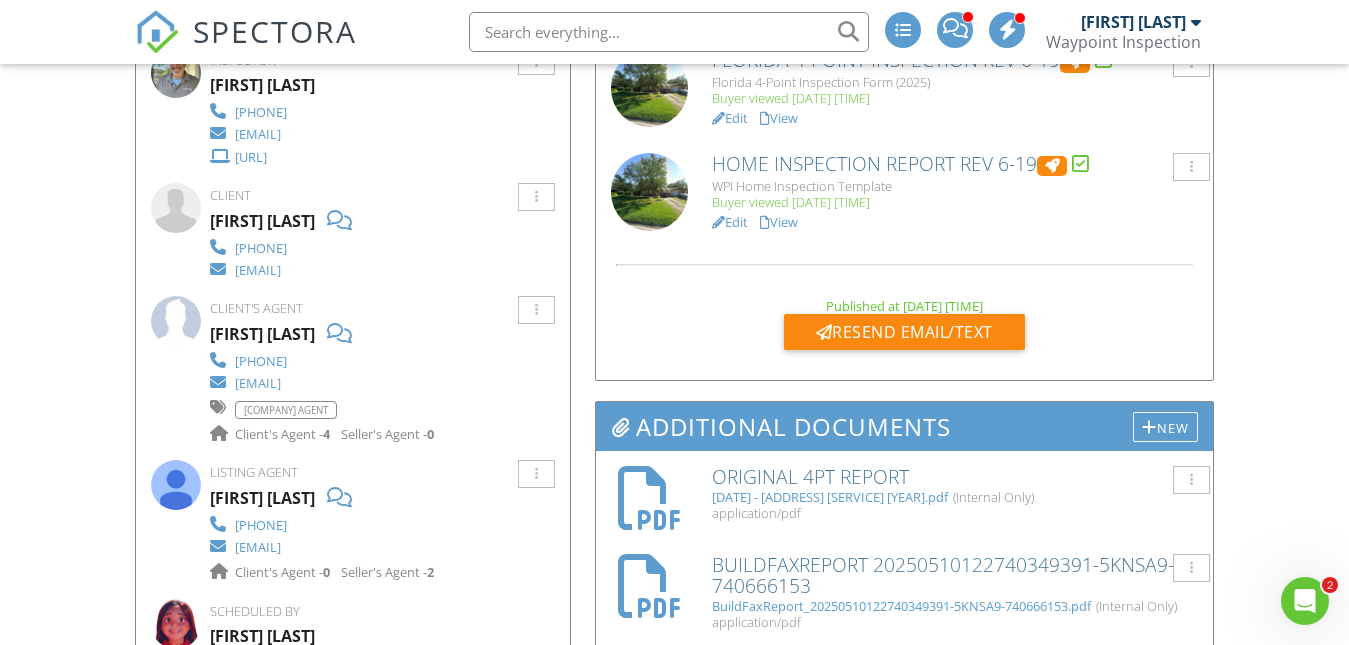 scroll, scrollTop: 633, scrollLeft: 0, axis: vertical 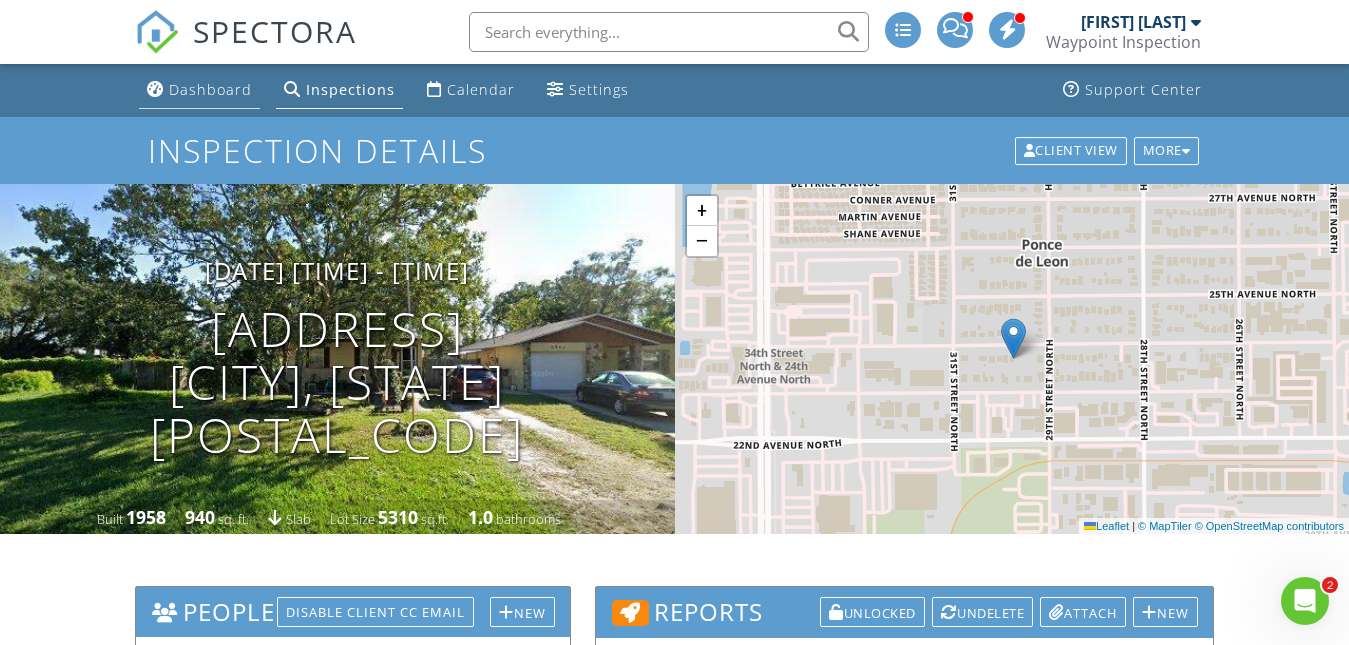 click on "Dashboard" at bounding box center [210, 89] 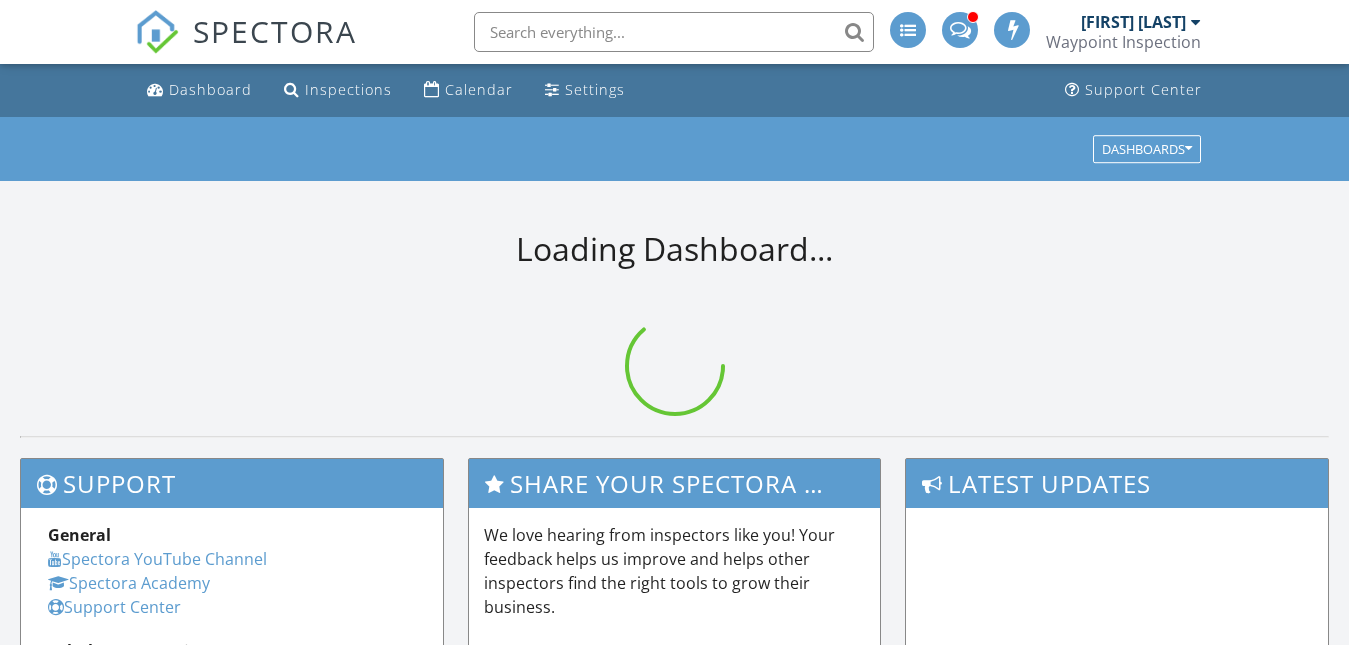 scroll, scrollTop: 0, scrollLeft: 0, axis: both 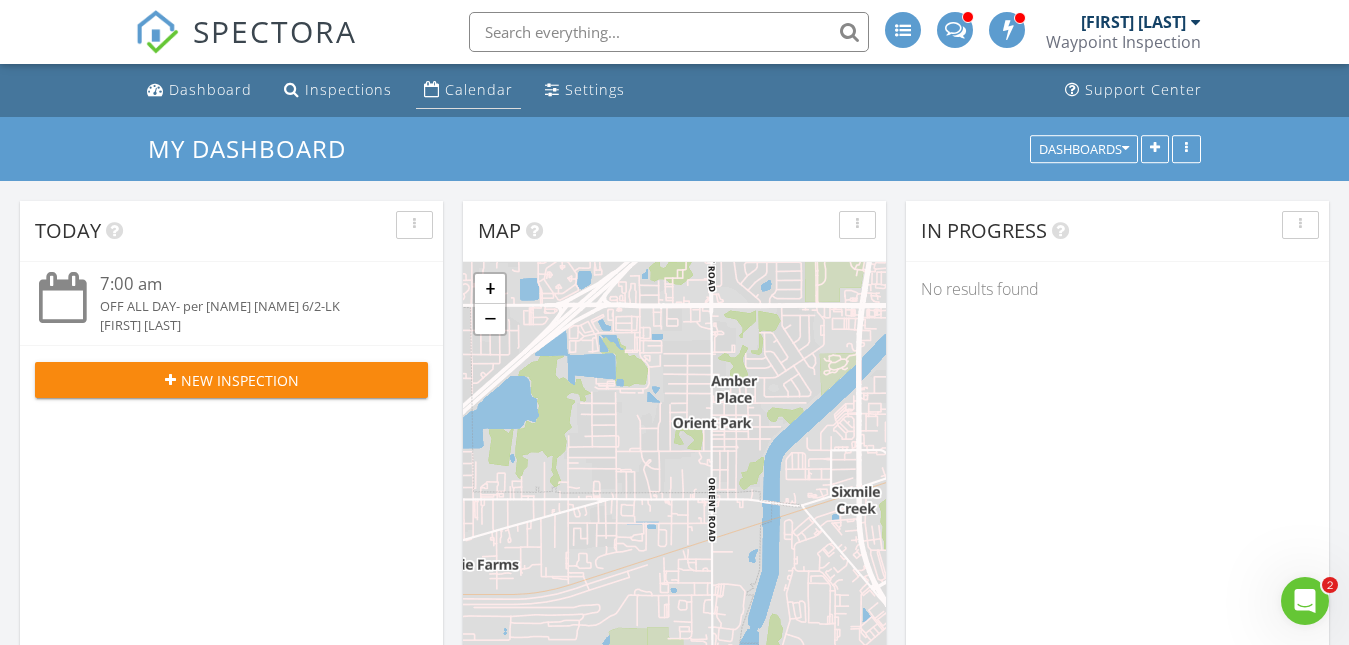 click on "Calendar" at bounding box center [468, 90] 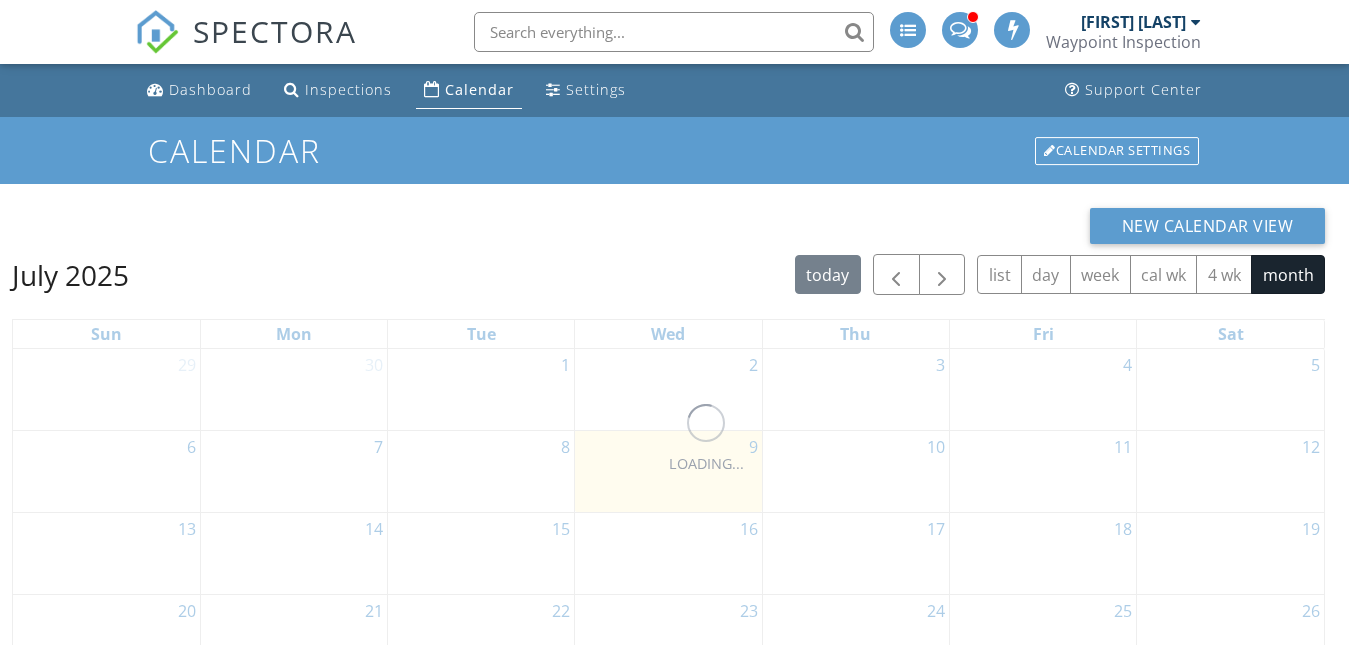 scroll, scrollTop: 0, scrollLeft: 0, axis: both 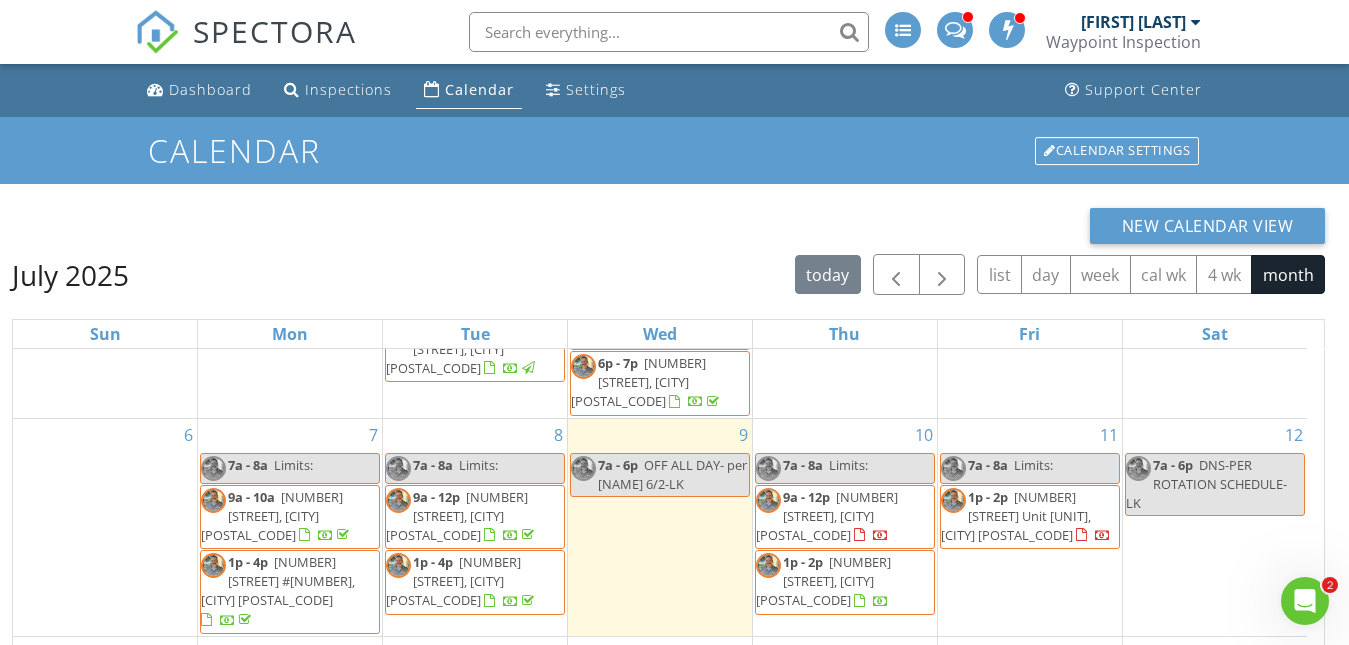 click on "[NUMBER] [STREET], [CITY] [POSTAL_CODE]" at bounding box center (827, 516) 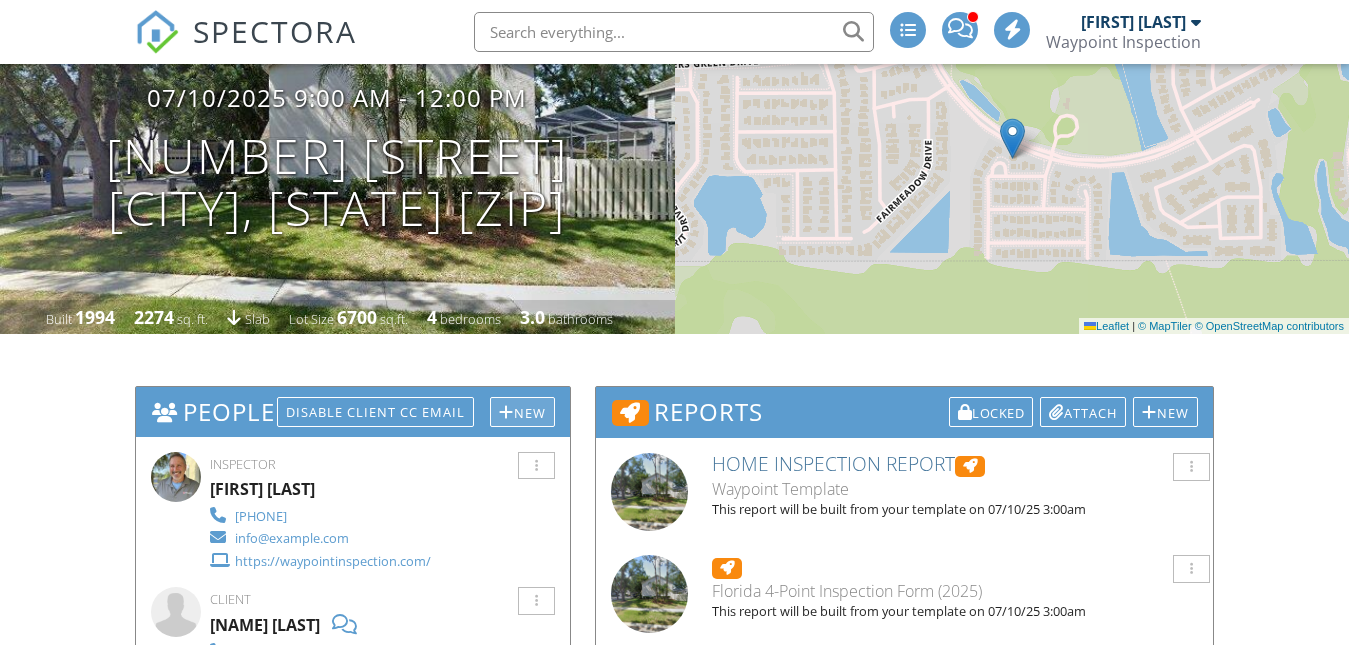 scroll, scrollTop: 0, scrollLeft: 0, axis: both 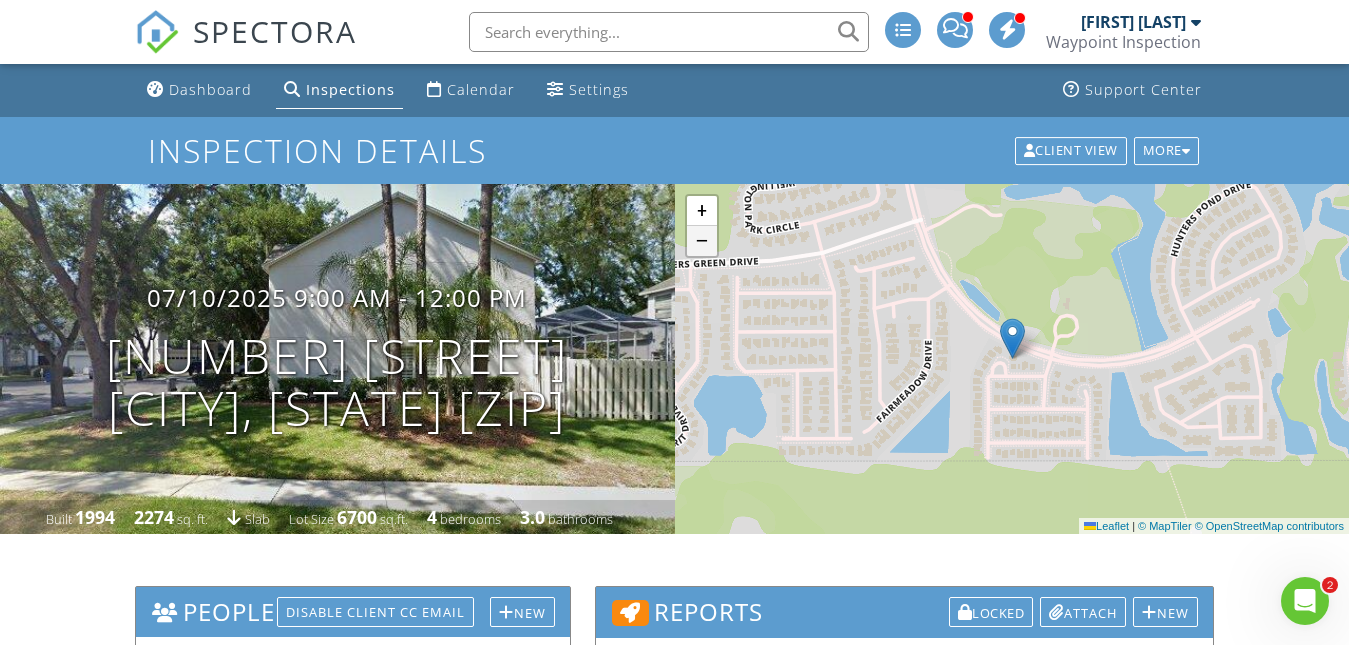 click on "−" at bounding box center (702, 241) 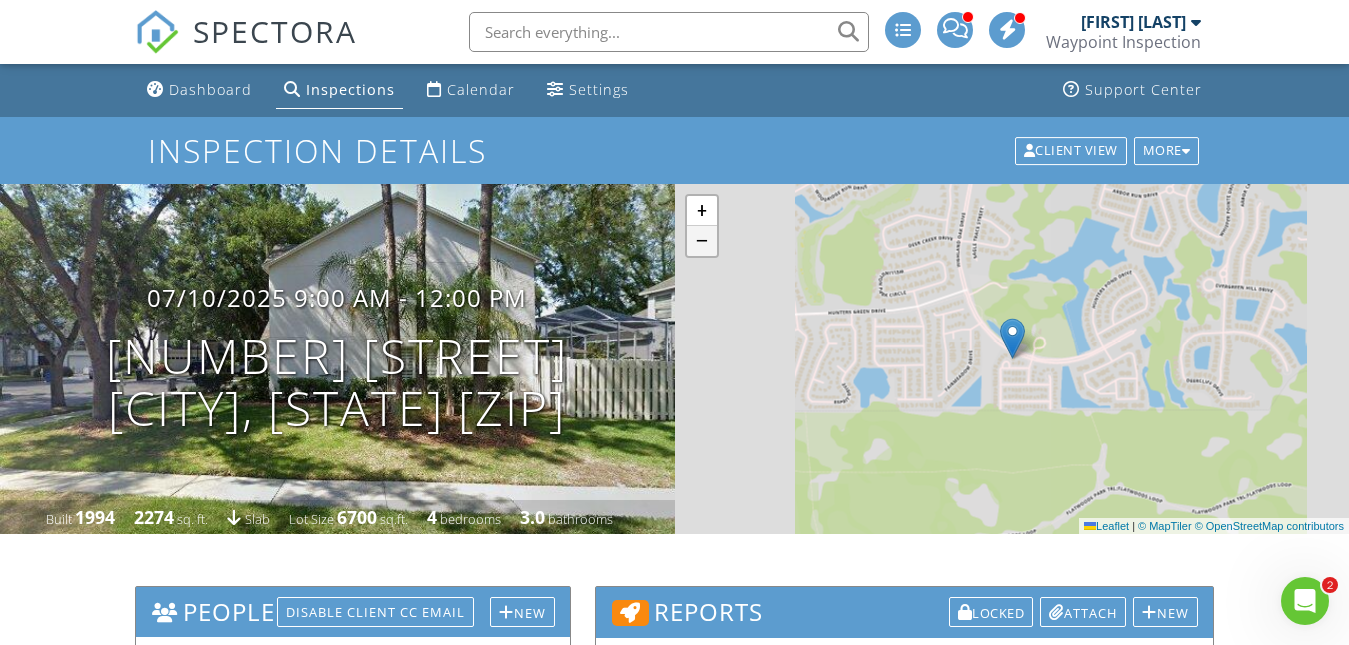 click on "−" at bounding box center (702, 241) 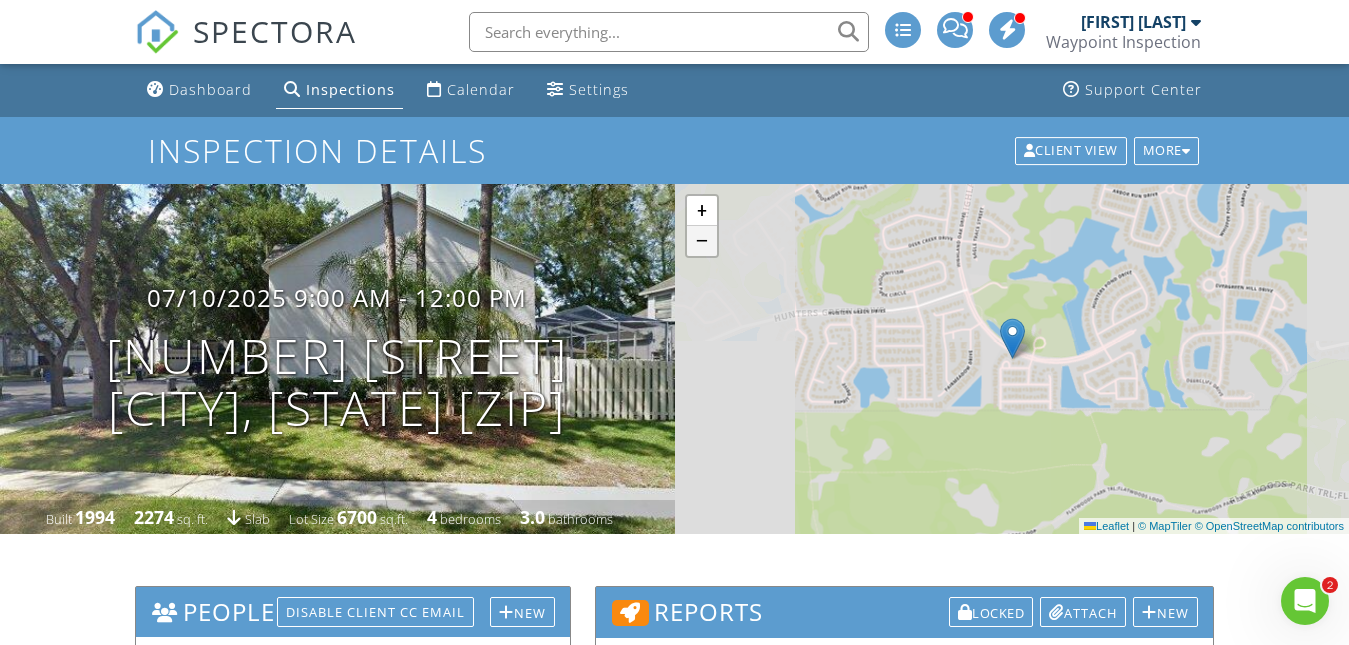 click on "−" at bounding box center [702, 241] 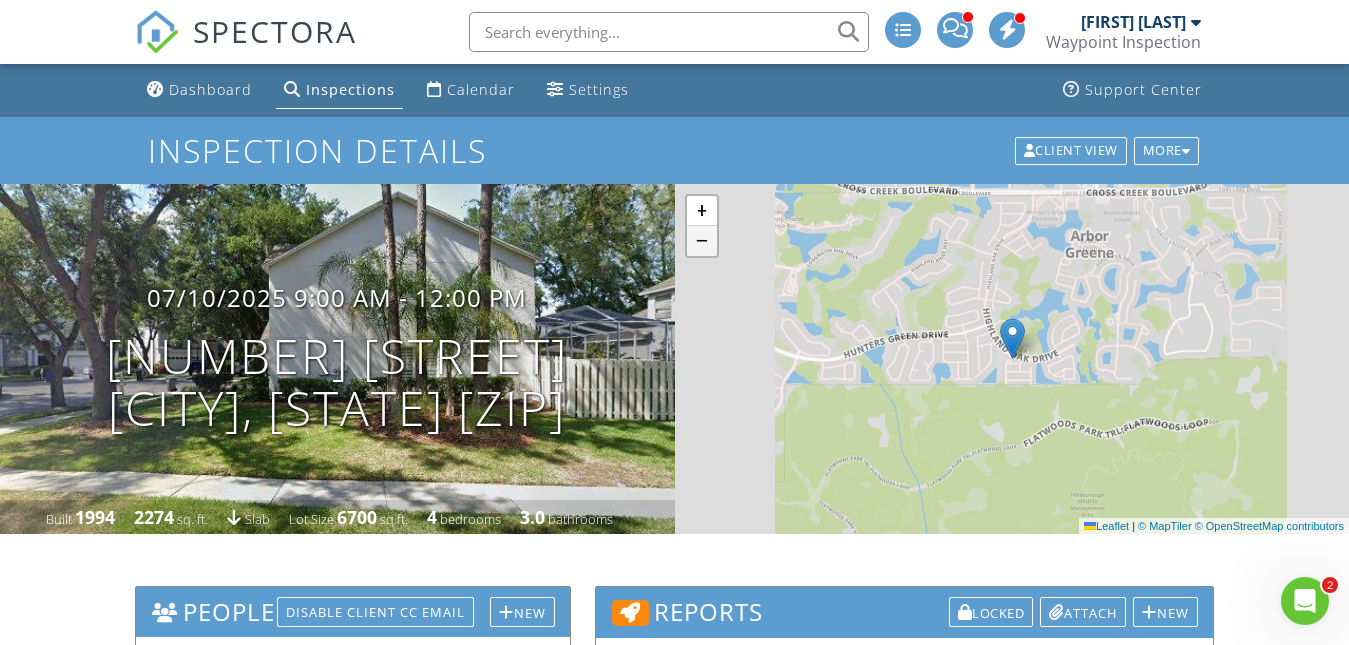 click on "−" at bounding box center [702, 241] 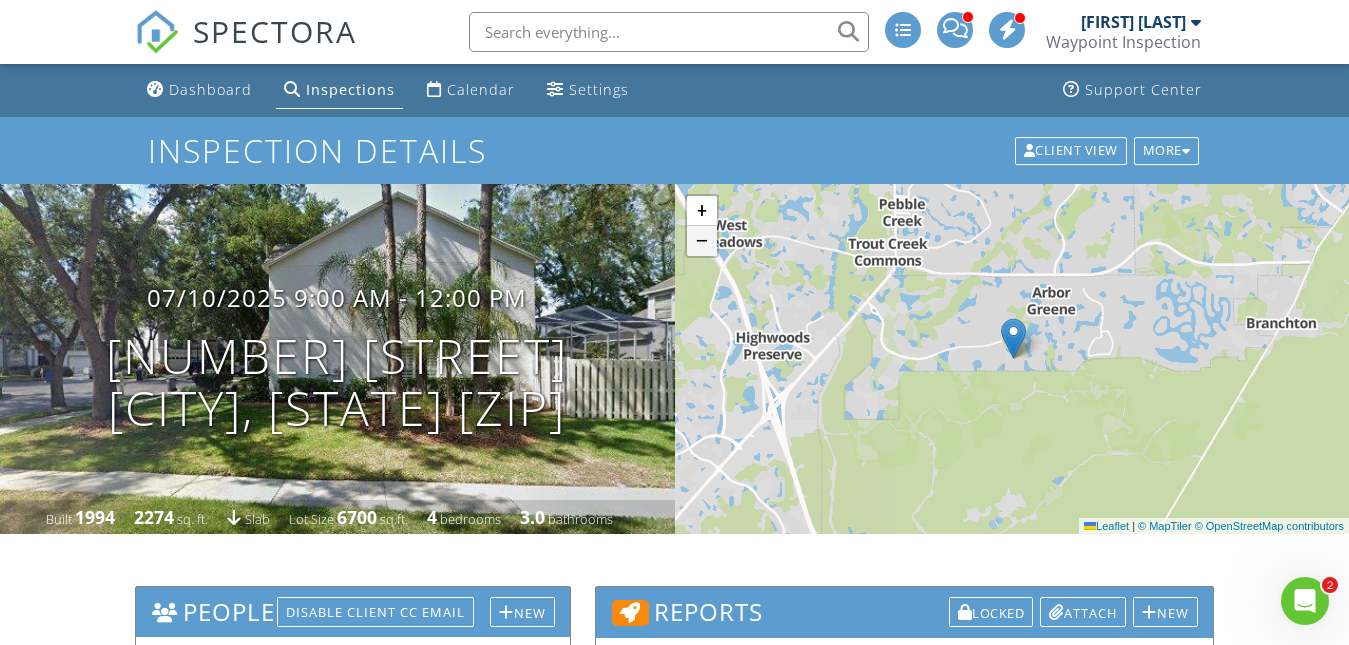 click on "−" at bounding box center [702, 241] 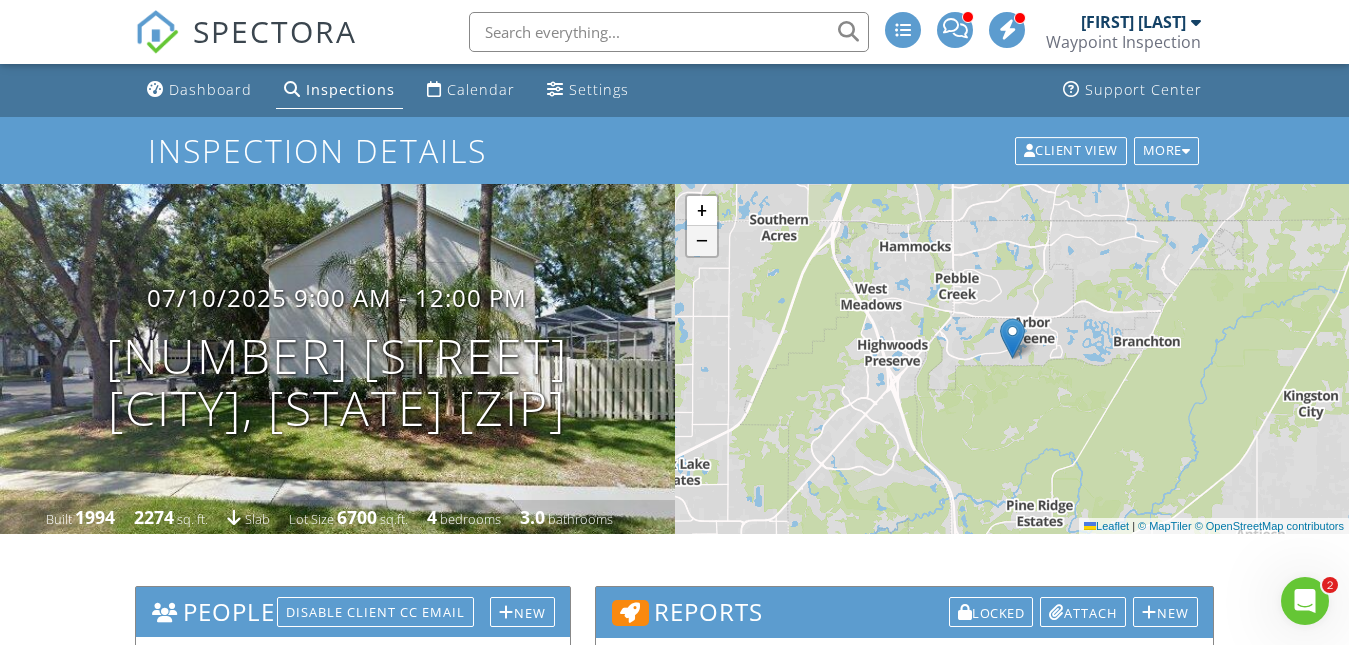 click on "−" at bounding box center [702, 241] 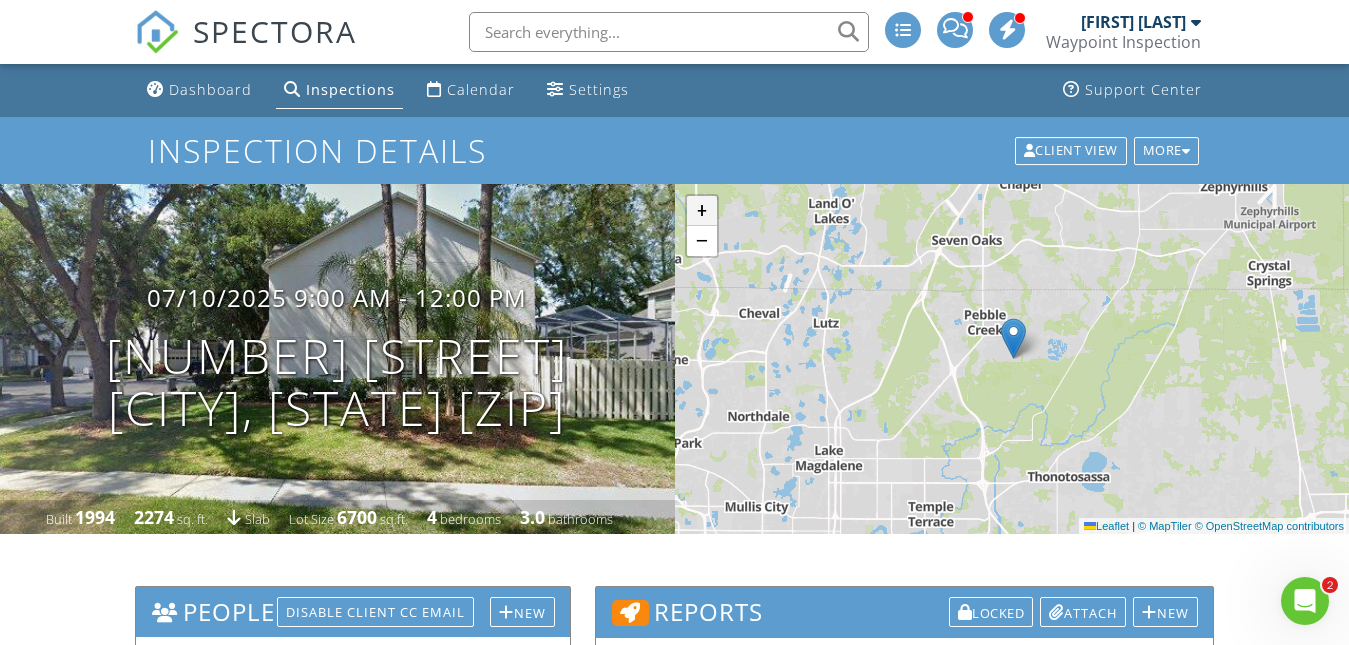 click on "+" at bounding box center [702, 211] 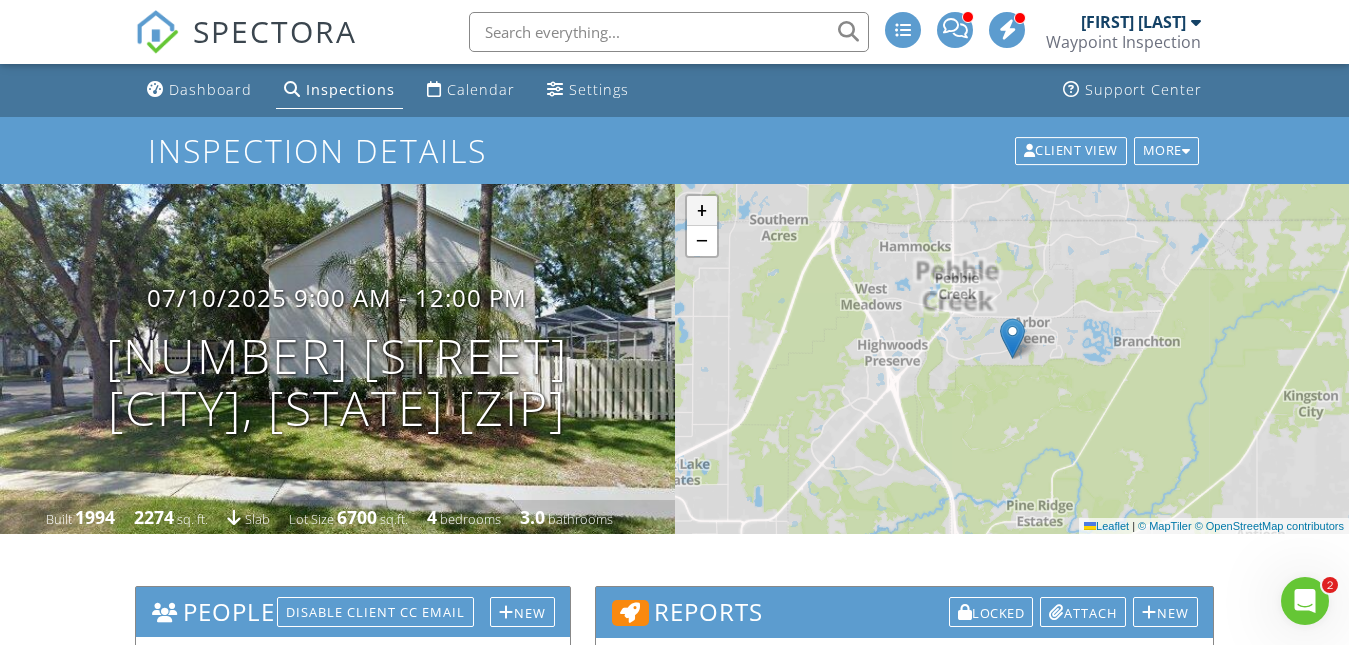 click on "+" at bounding box center (702, 211) 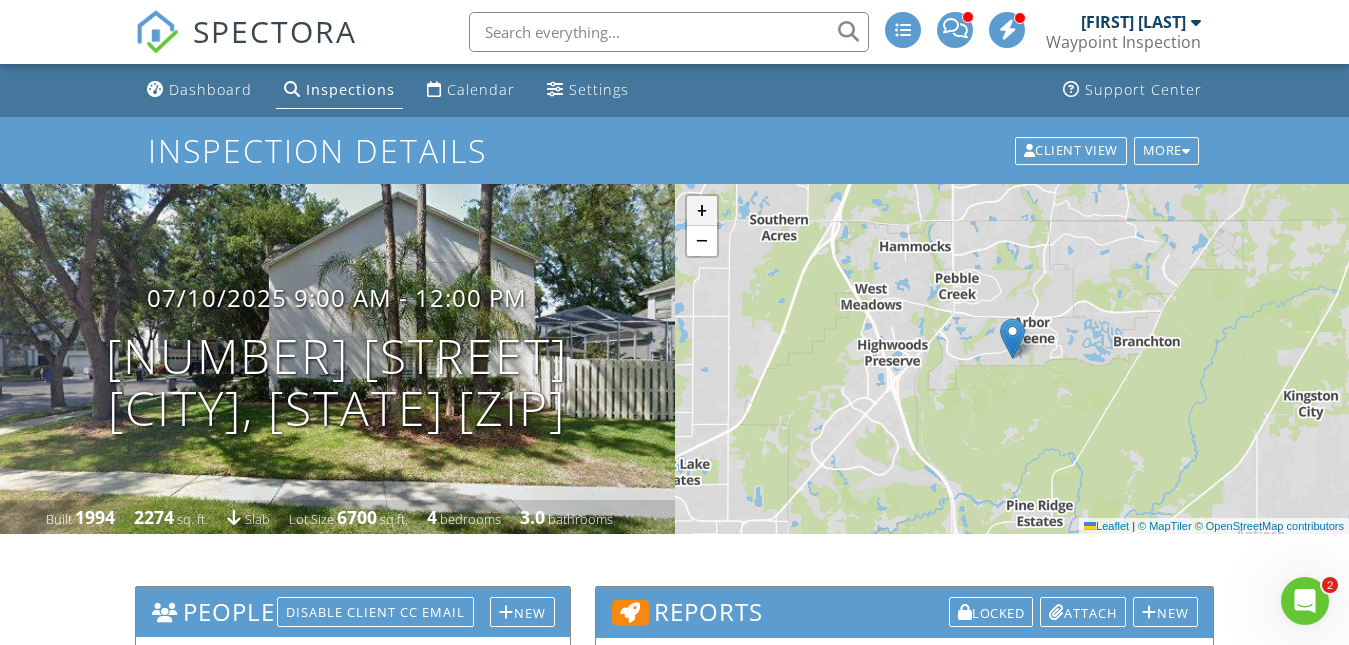 click on "+" at bounding box center (702, 211) 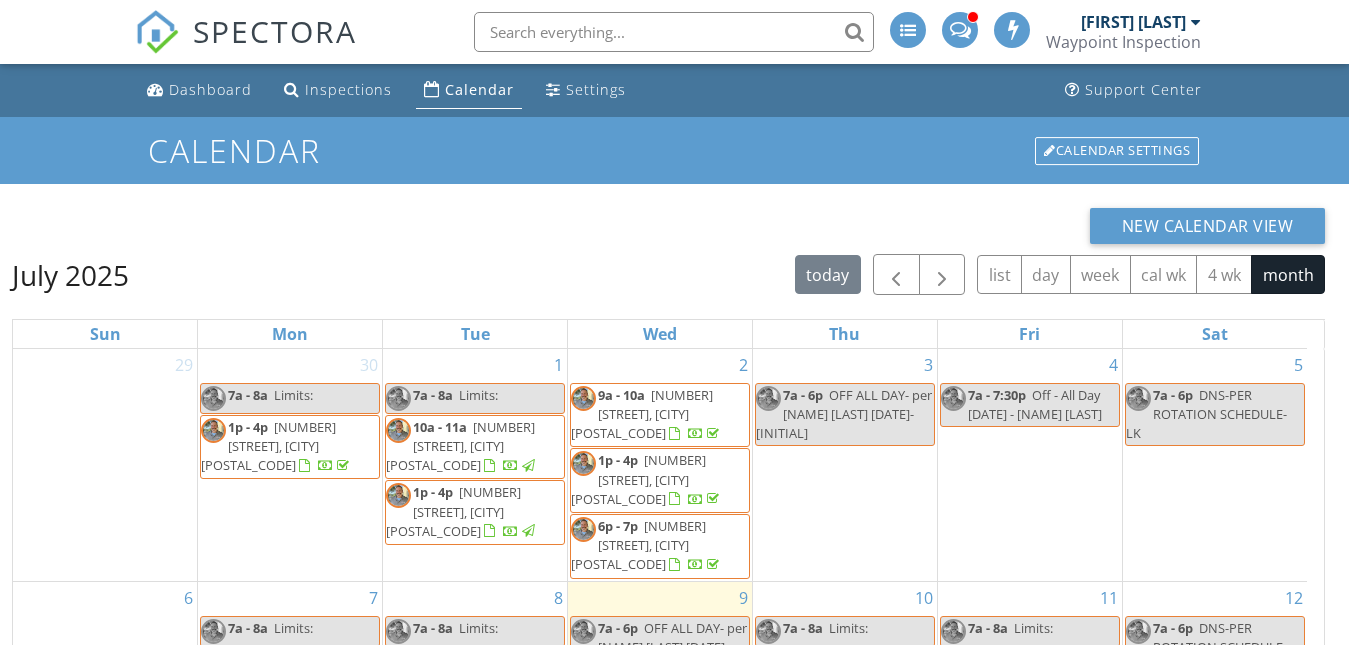scroll, scrollTop: 0, scrollLeft: 0, axis: both 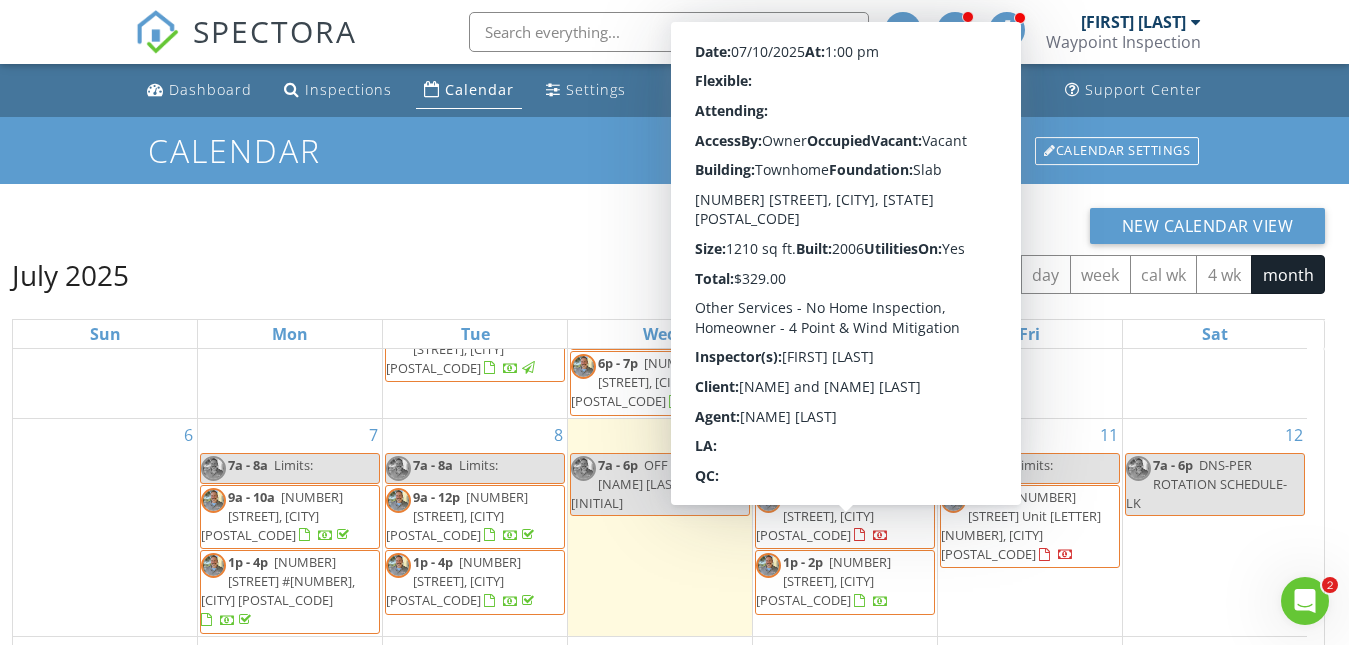 click on "[NUMBER] [STREET], [CITY] [POSTAL_CODE]" at bounding box center (823, 581) 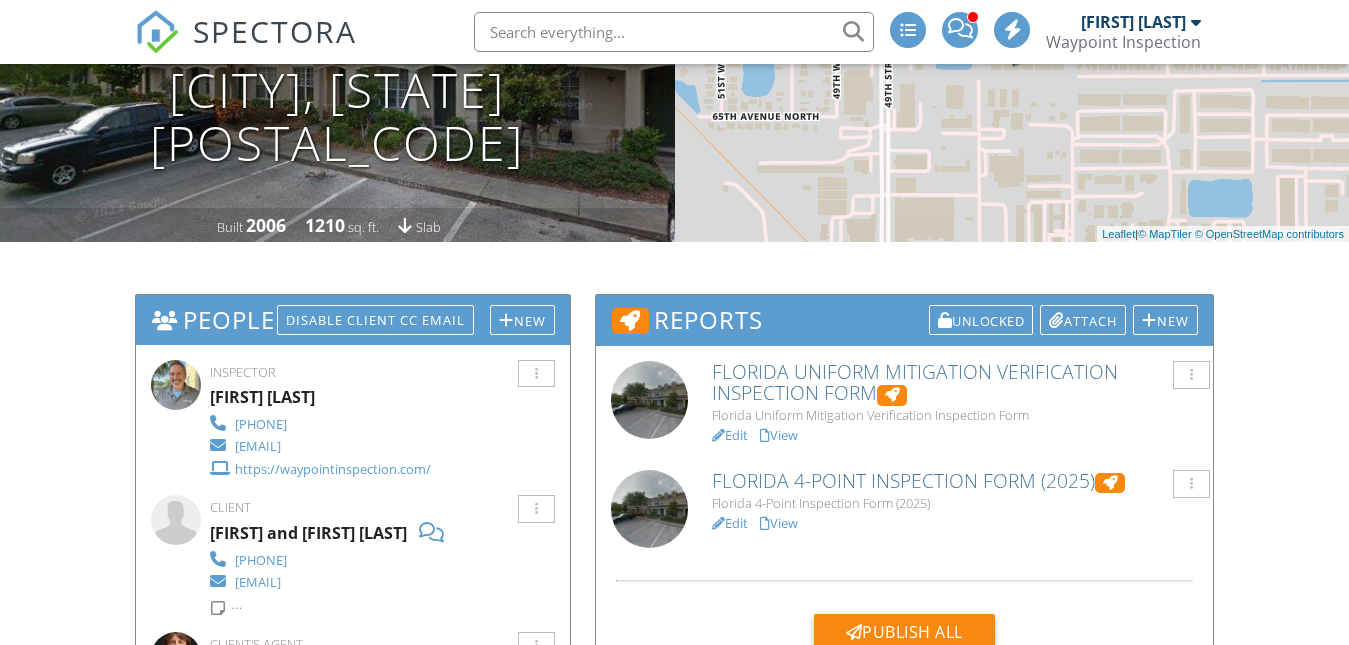 scroll, scrollTop: 0, scrollLeft: 0, axis: both 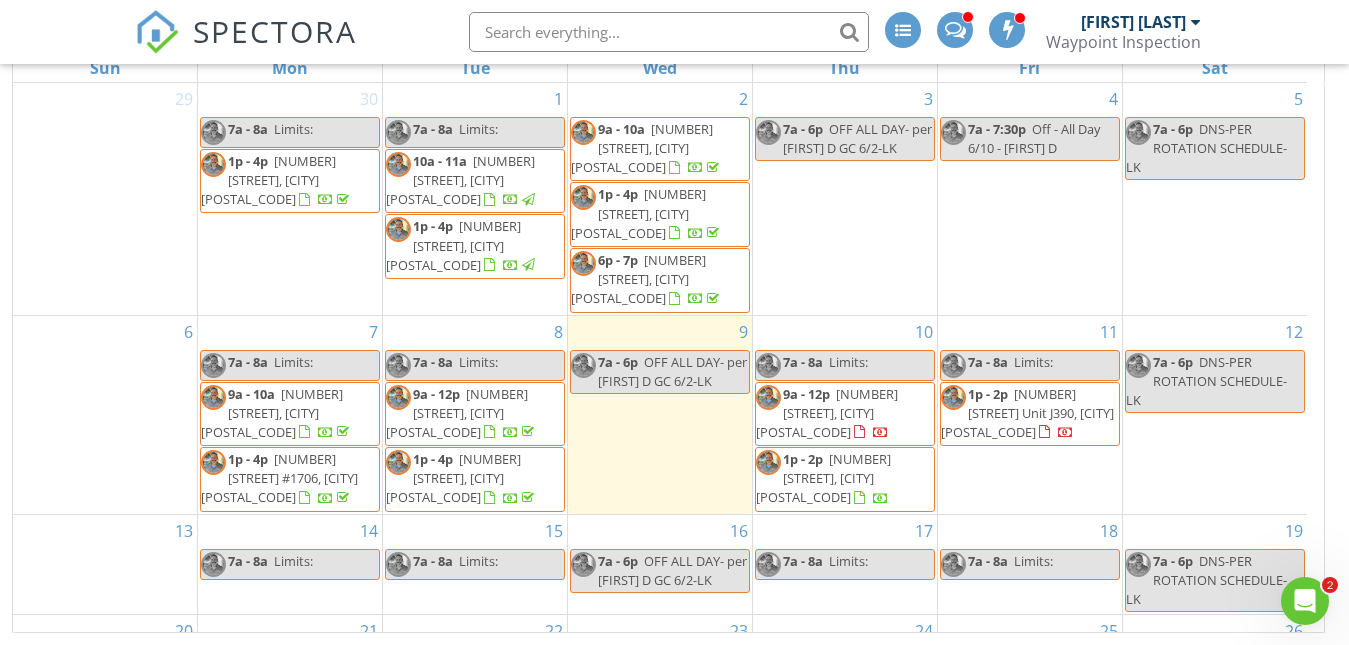 click on "[NUMBER] [STREET] Unit J390, [CITY] [POSTAL_CODE]" at bounding box center (1027, 413) 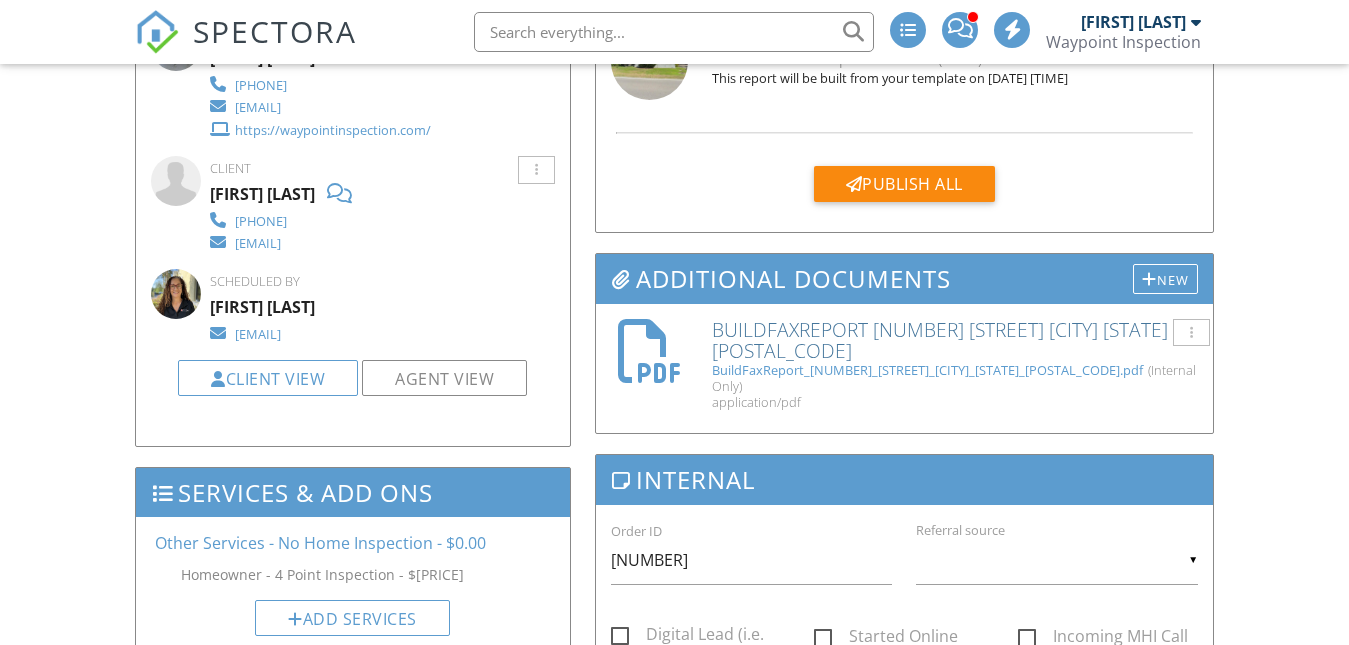 scroll, scrollTop: 0, scrollLeft: 0, axis: both 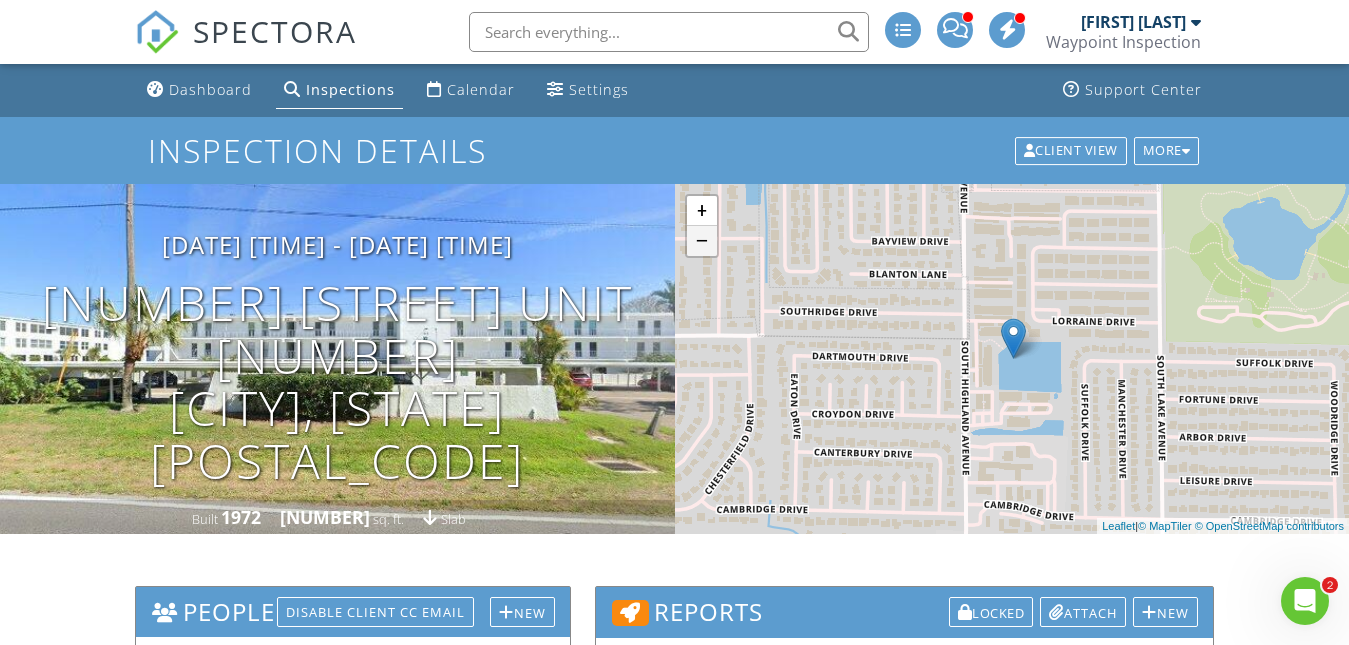 click on "−" at bounding box center (702, 241) 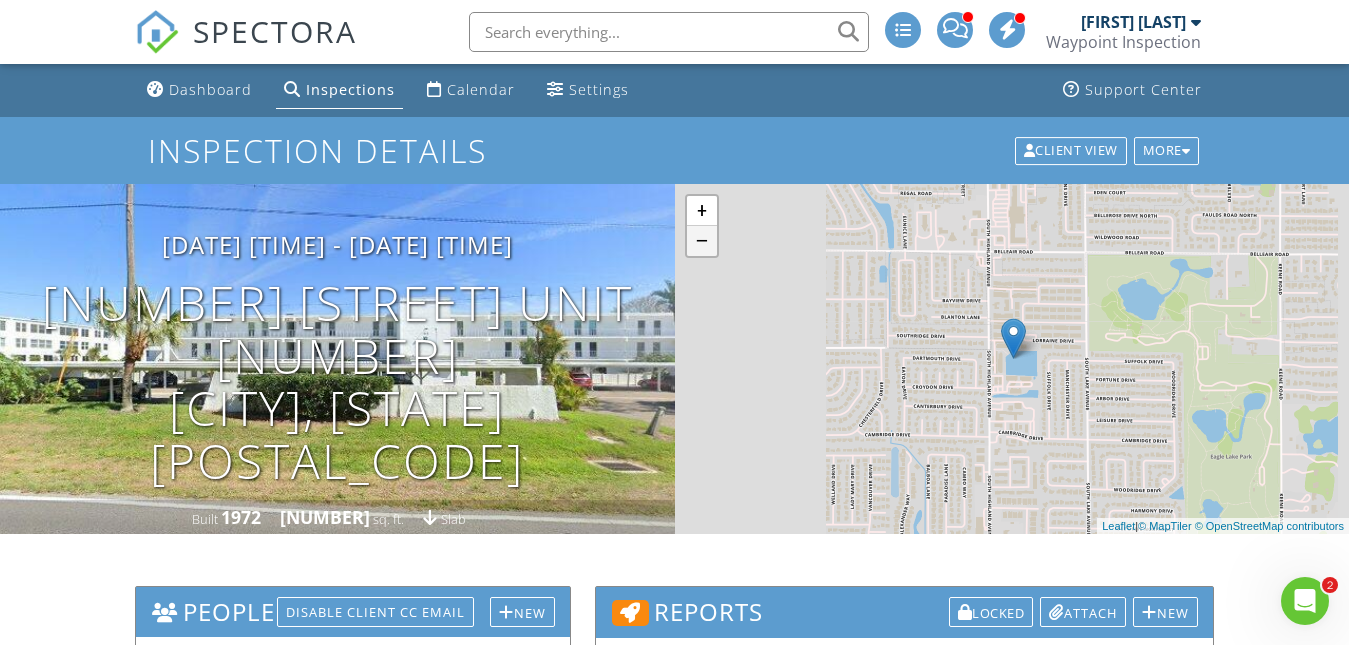 click on "−" at bounding box center (702, 241) 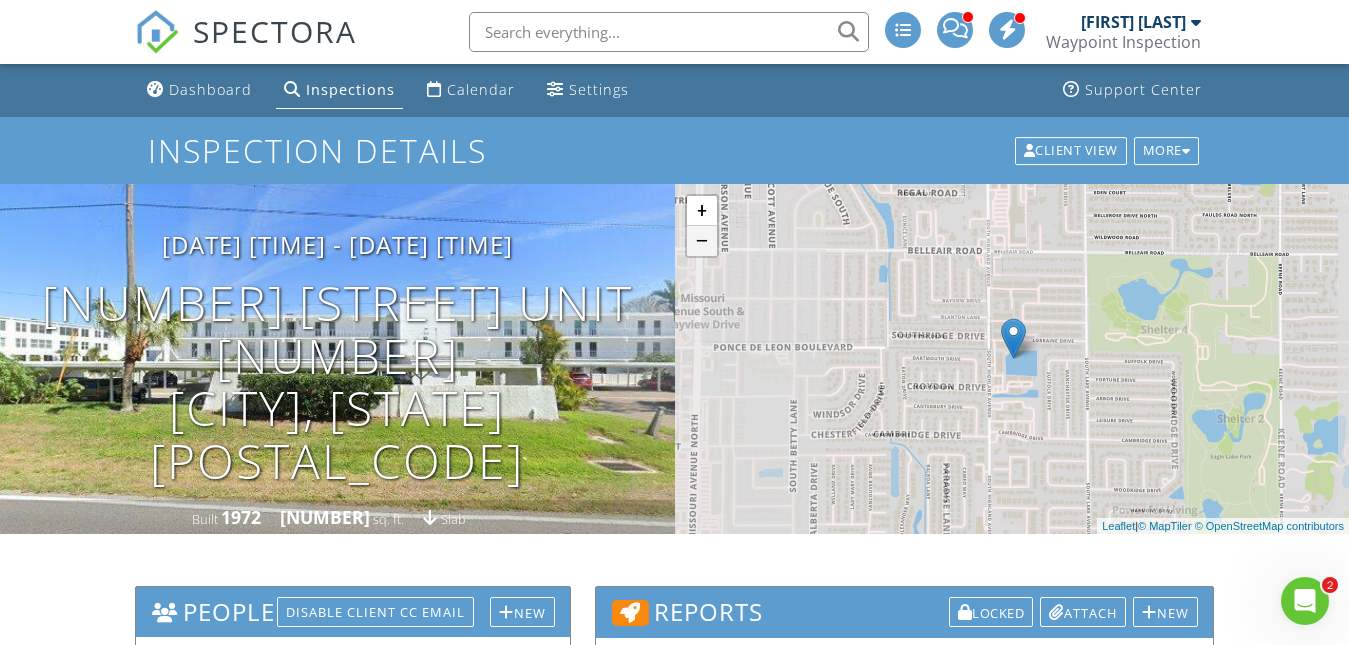 click on "−" at bounding box center (702, 241) 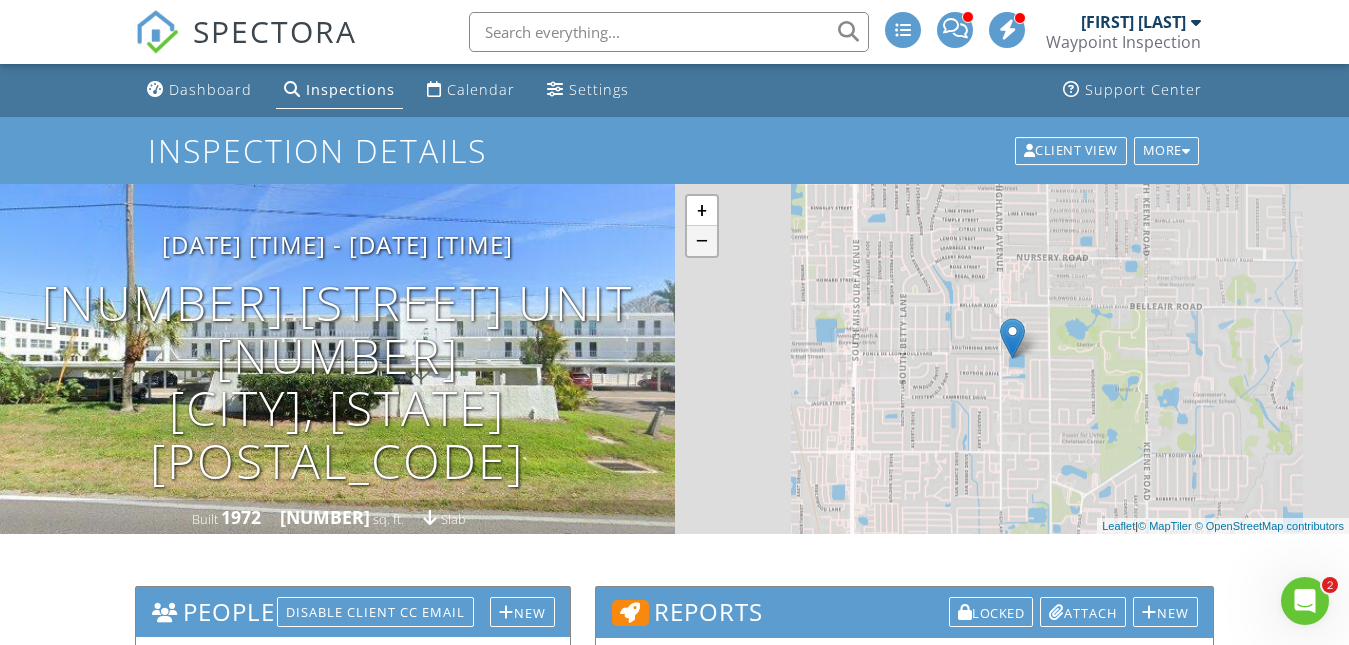 click on "−" at bounding box center [702, 241] 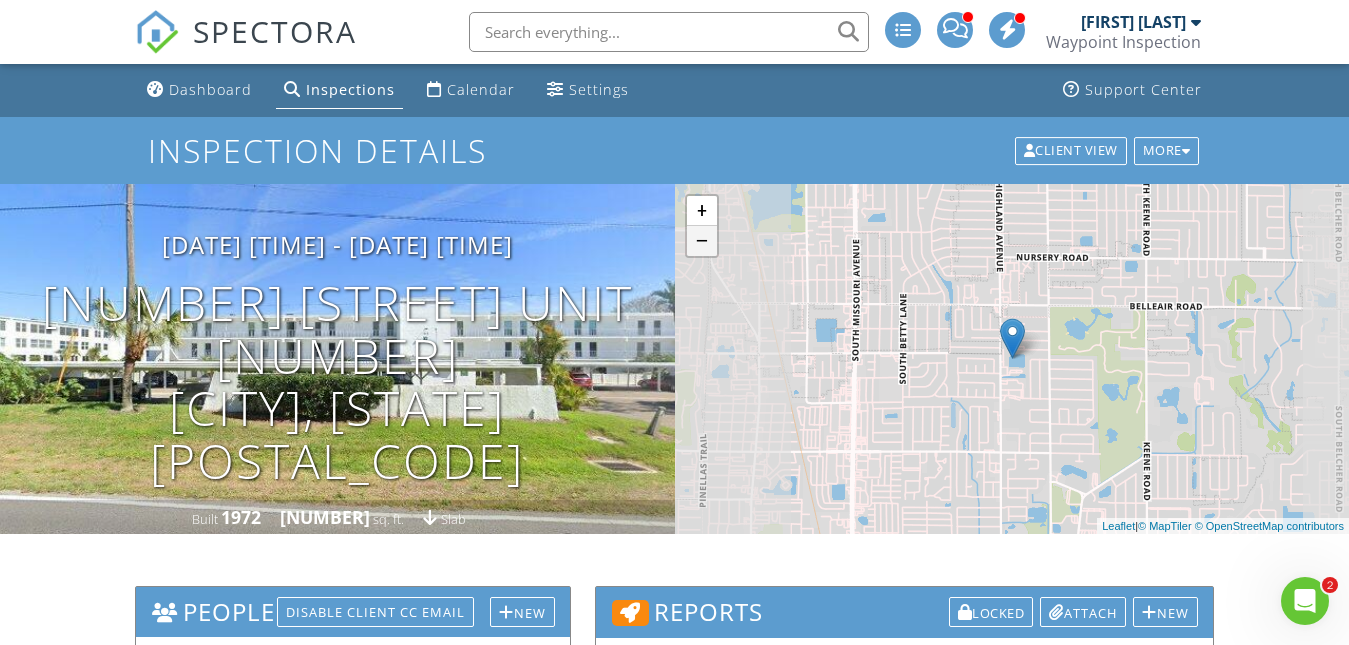 click on "−" at bounding box center (702, 241) 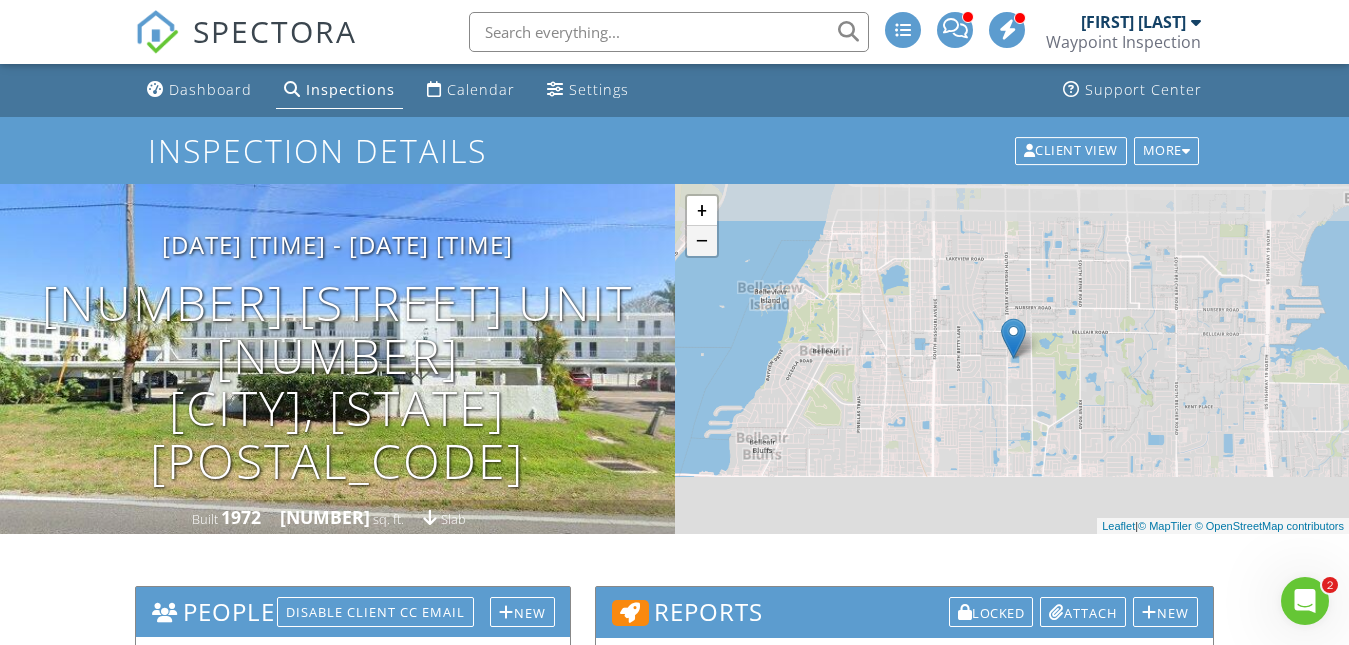 click on "−" at bounding box center (702, 241) 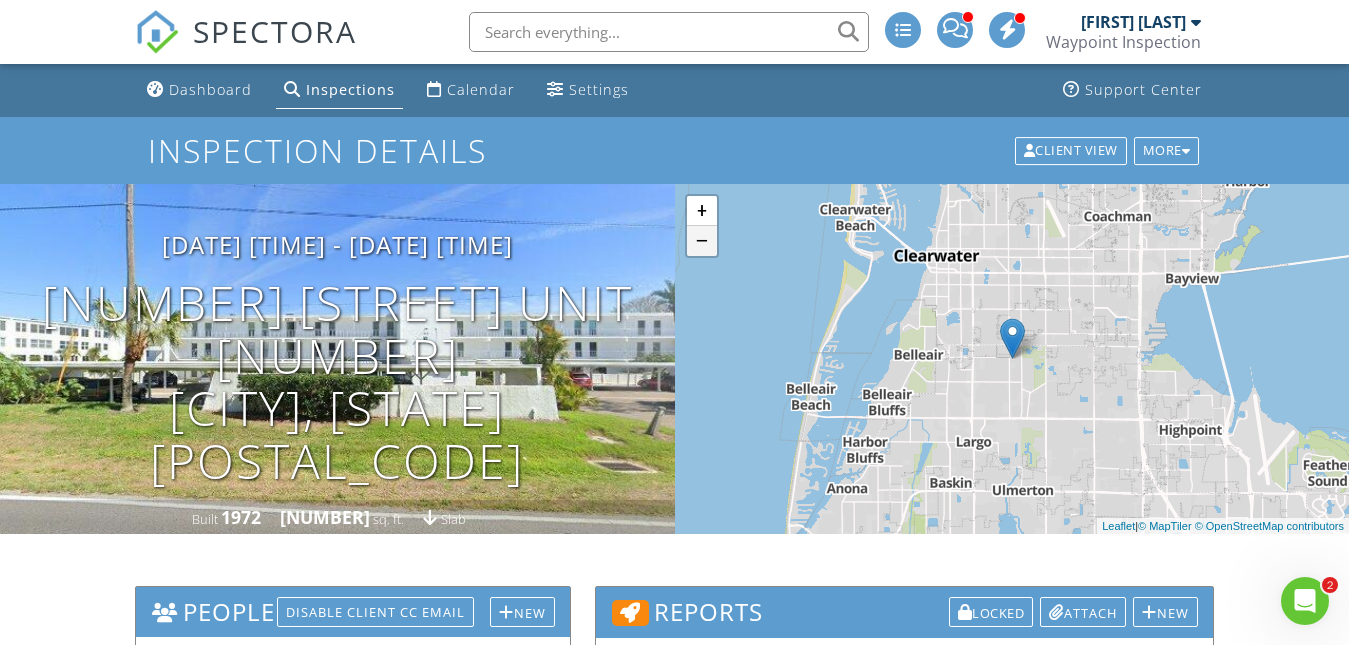 click on "−" at bounding box center (702, 241) 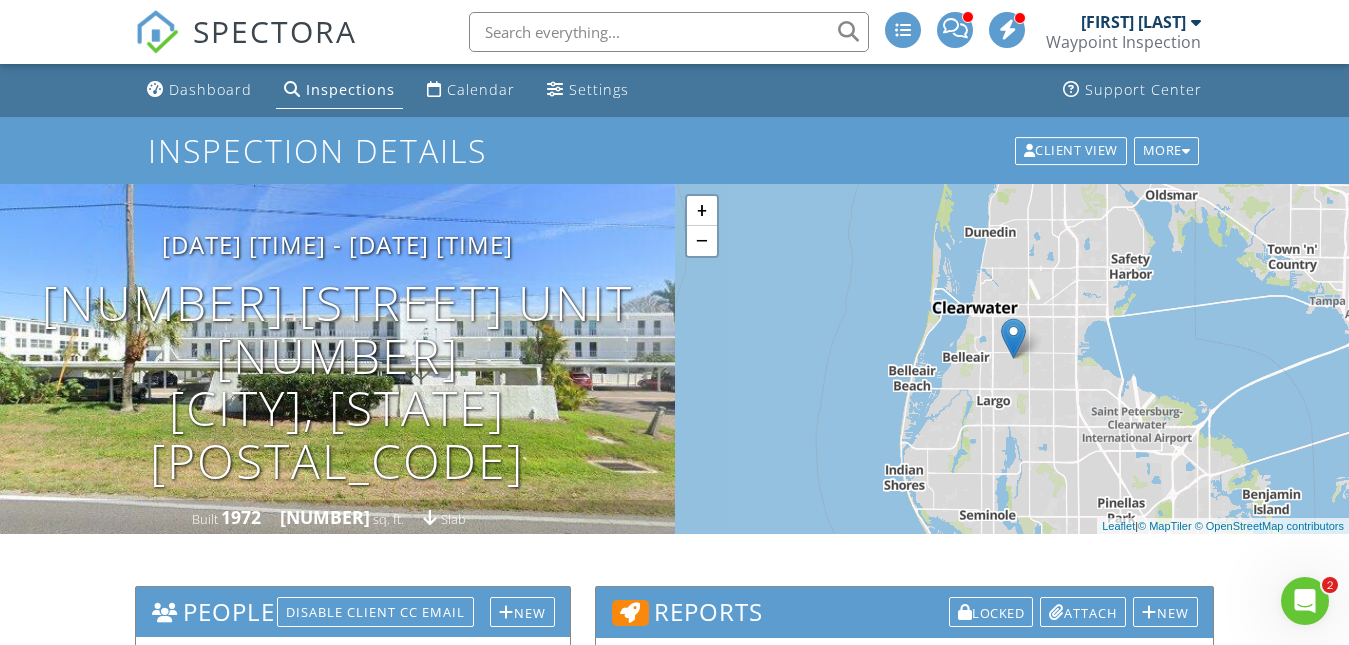click at bounding box center [669, 32] 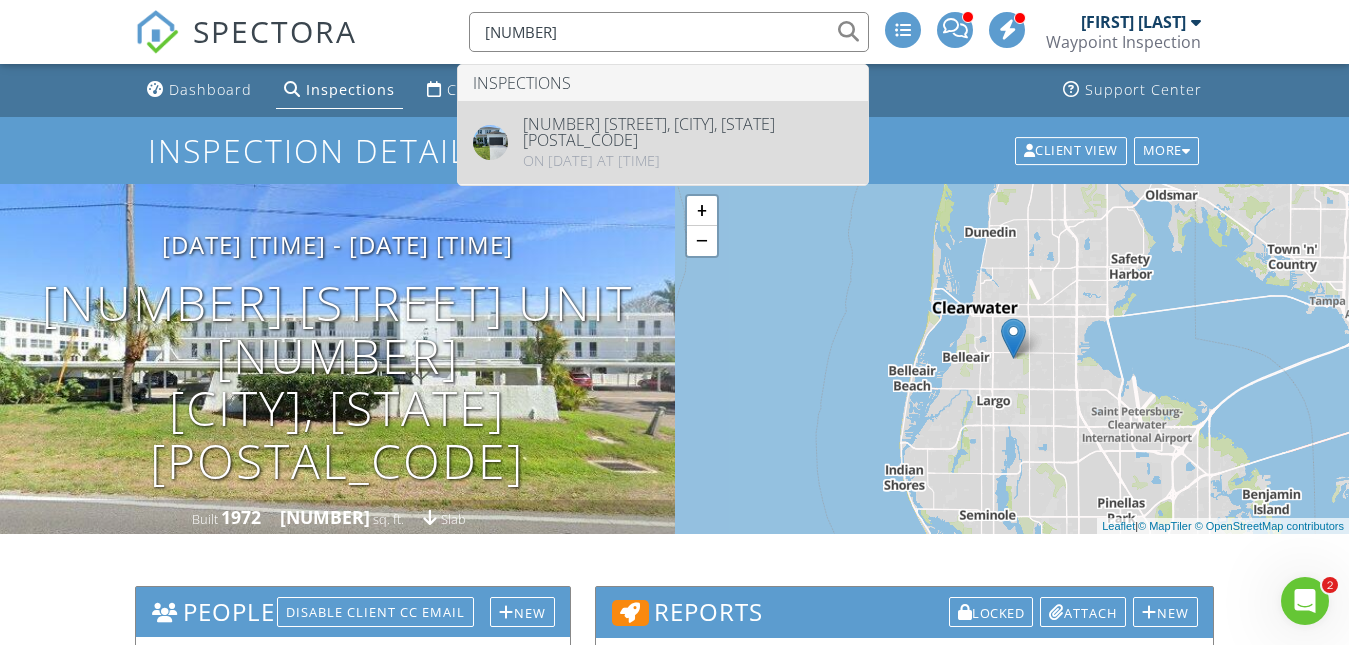 type on "4302" 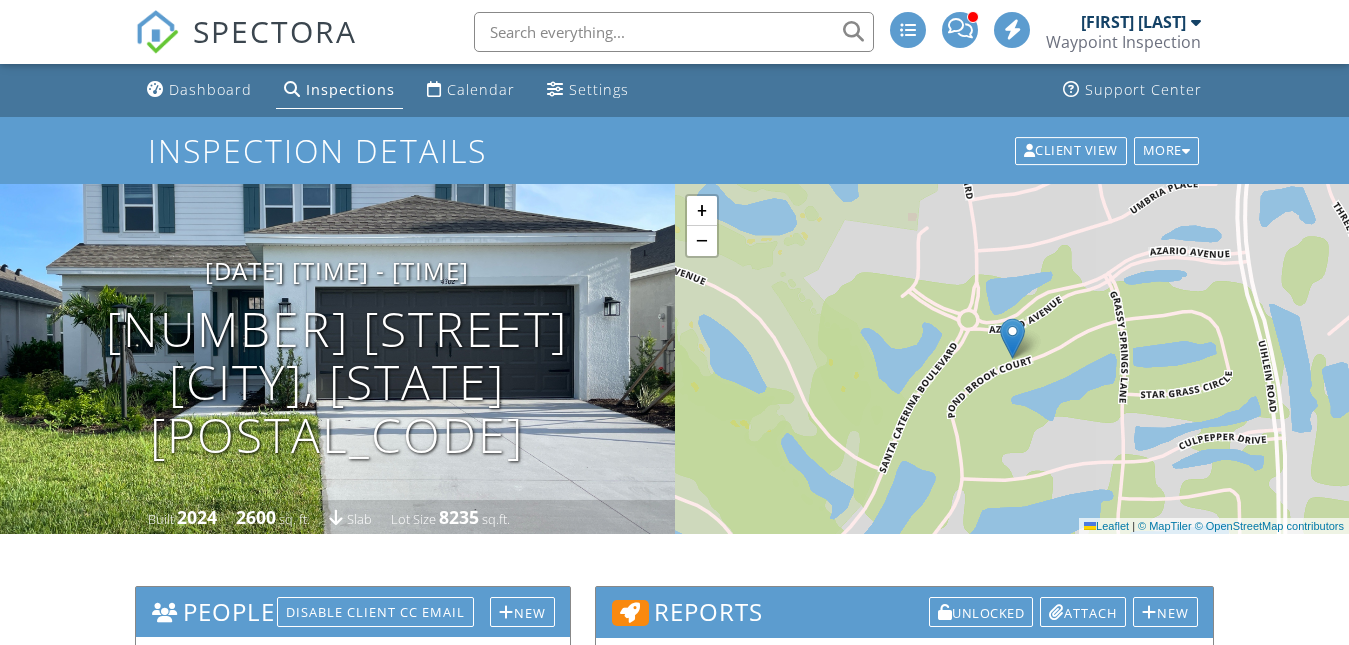 scroll, scrollTop: 0, scrollLeft: 0, axis: both 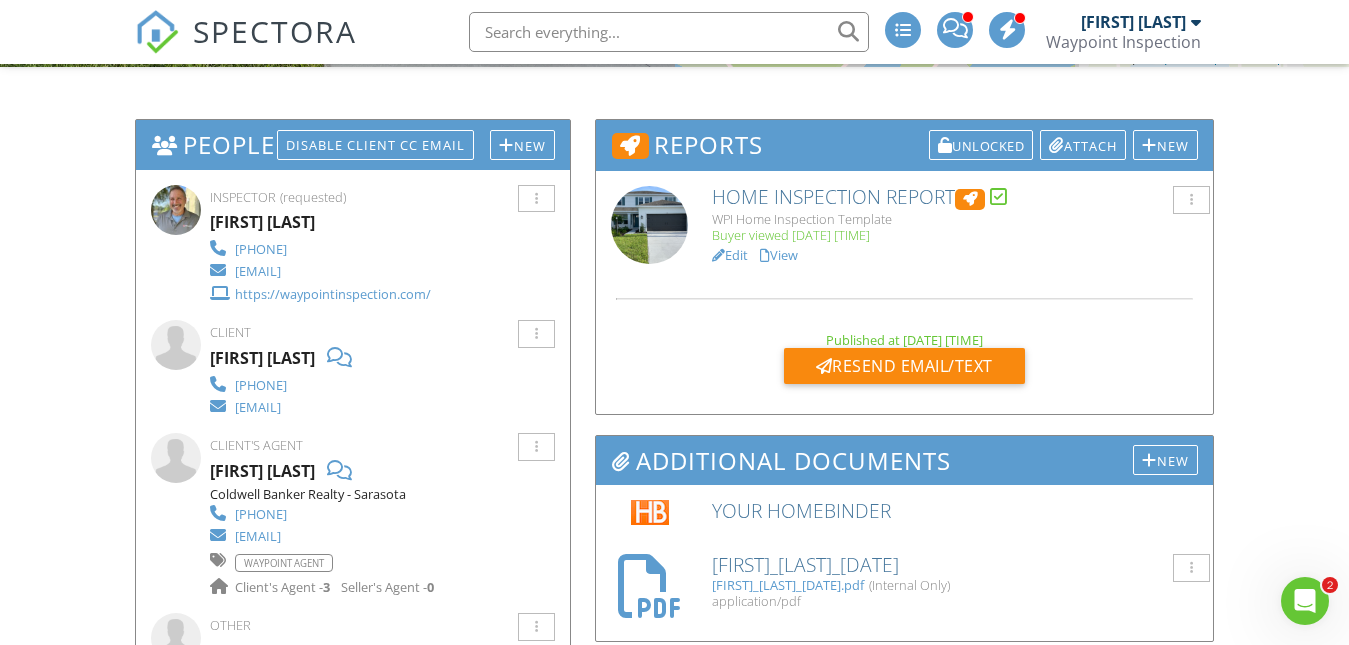 click on "View" at bounding box center (779, 255) 